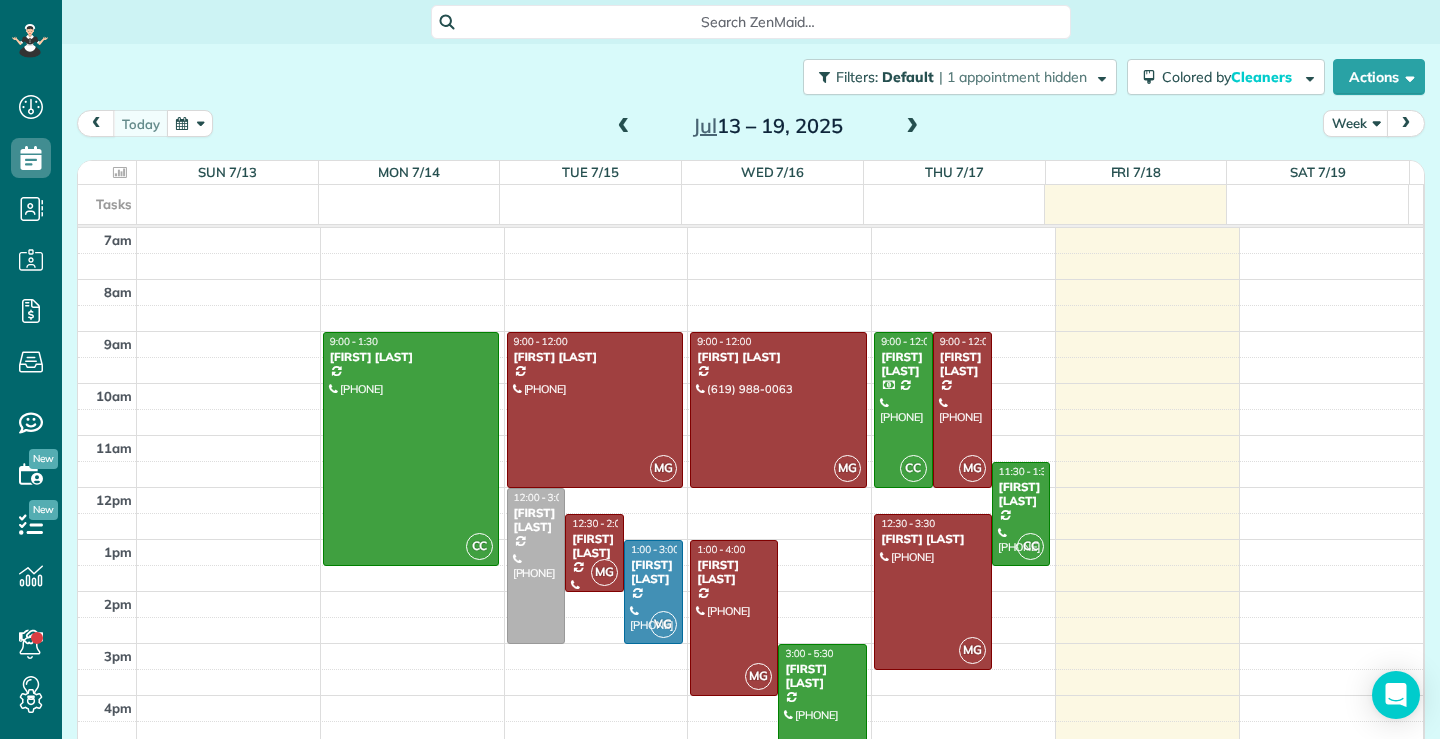scroll, scrollTop: 0, scrollLeft: 0, axis: both 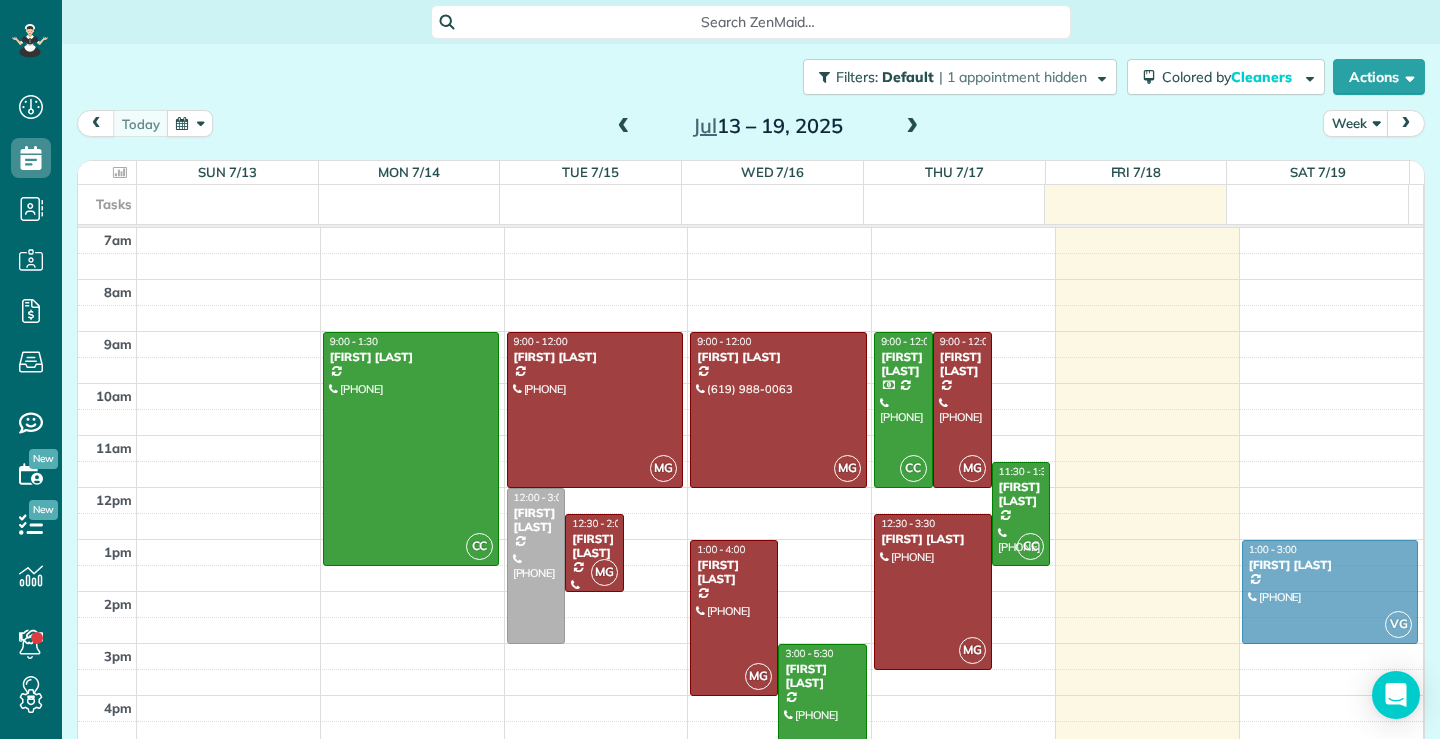 drag, startPoint x: 647, startPoint y: 576, endPoint x: 1260, endPoint y: 573, distance: 613.0073 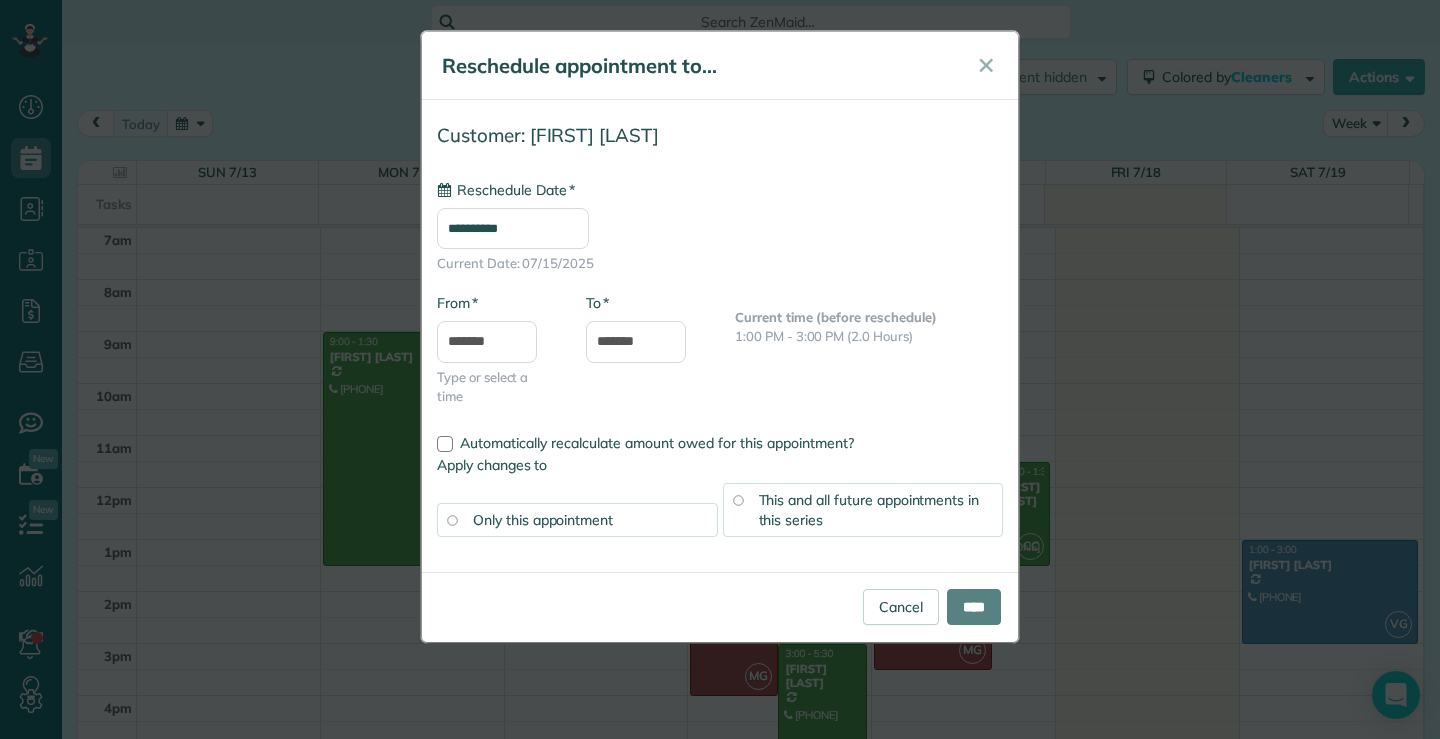 type on "**********" 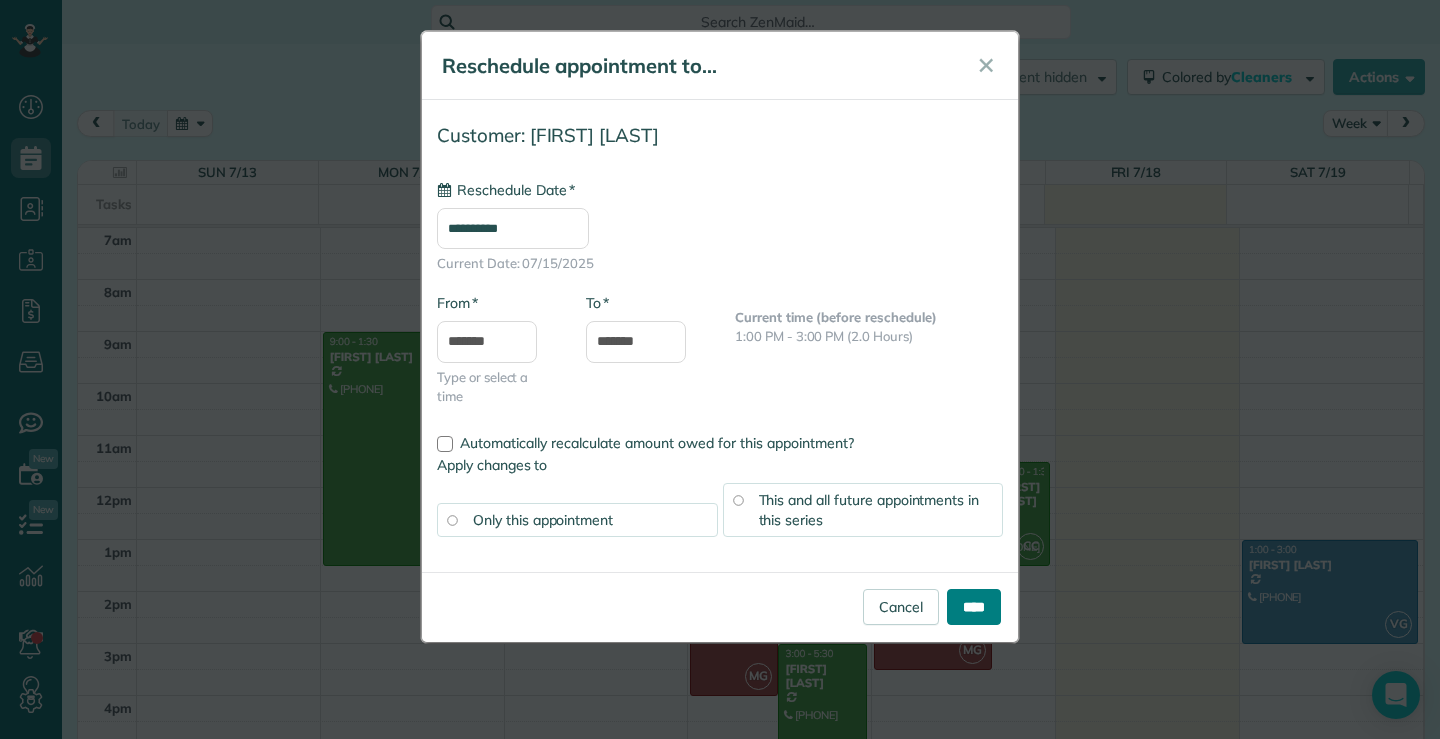 click on "****" at bounding box center [974, 607] 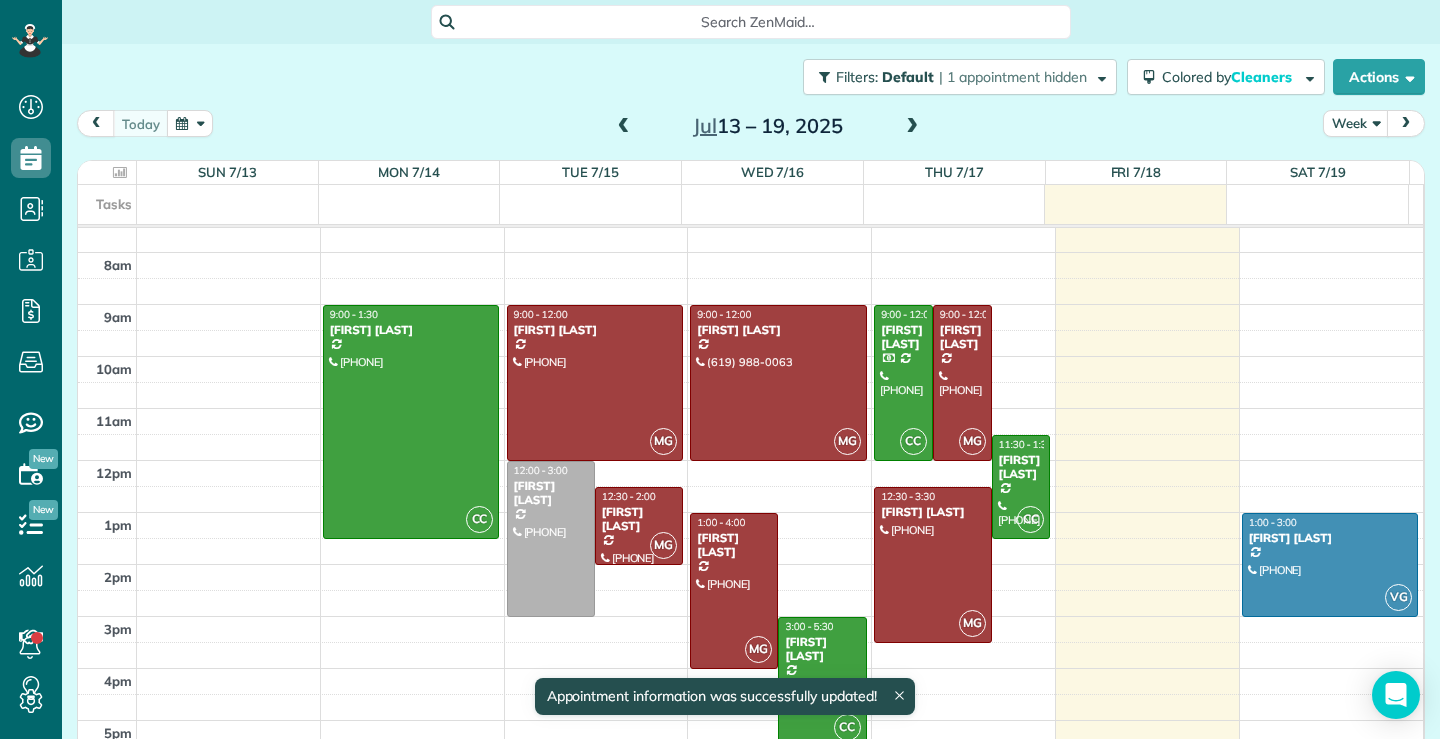 scroll, scrollTop: 34, scrollLeft: 0, axis: vertical 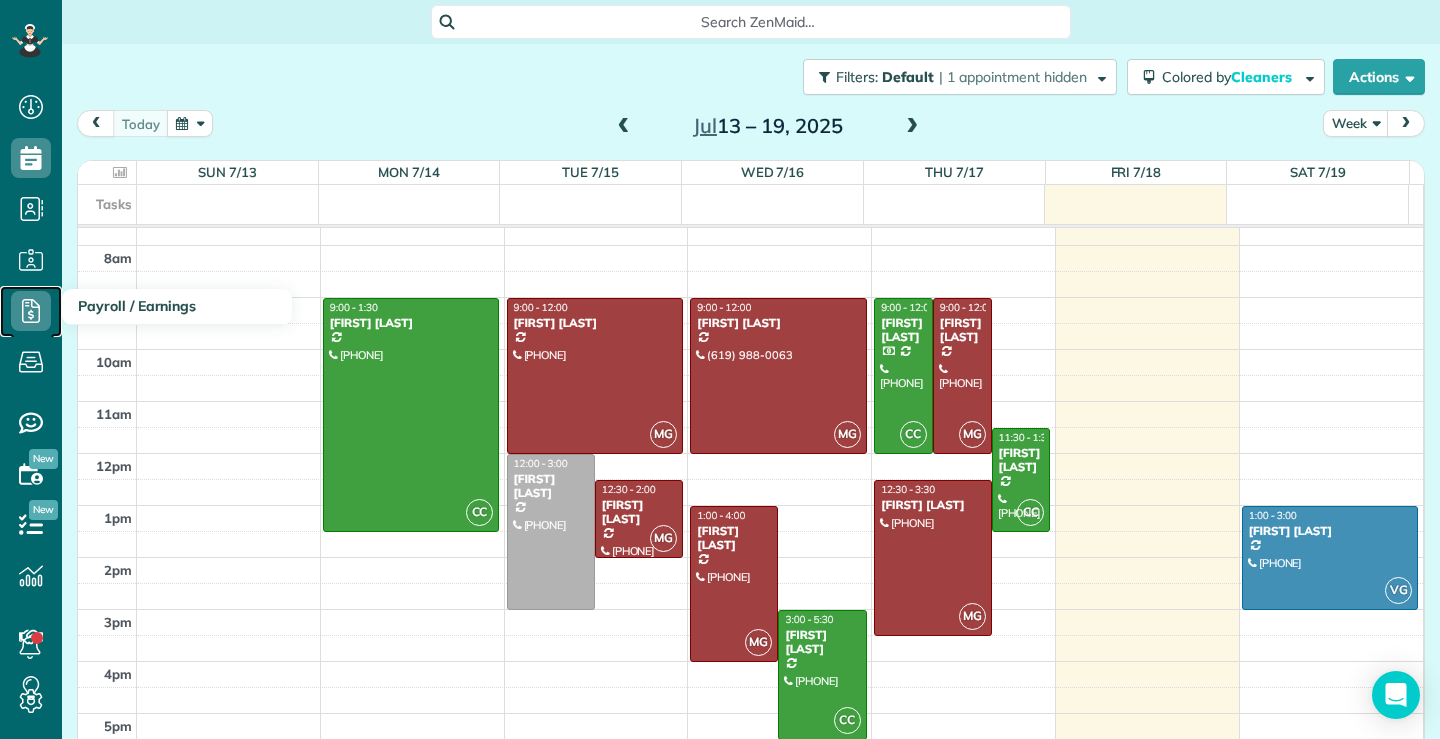 click 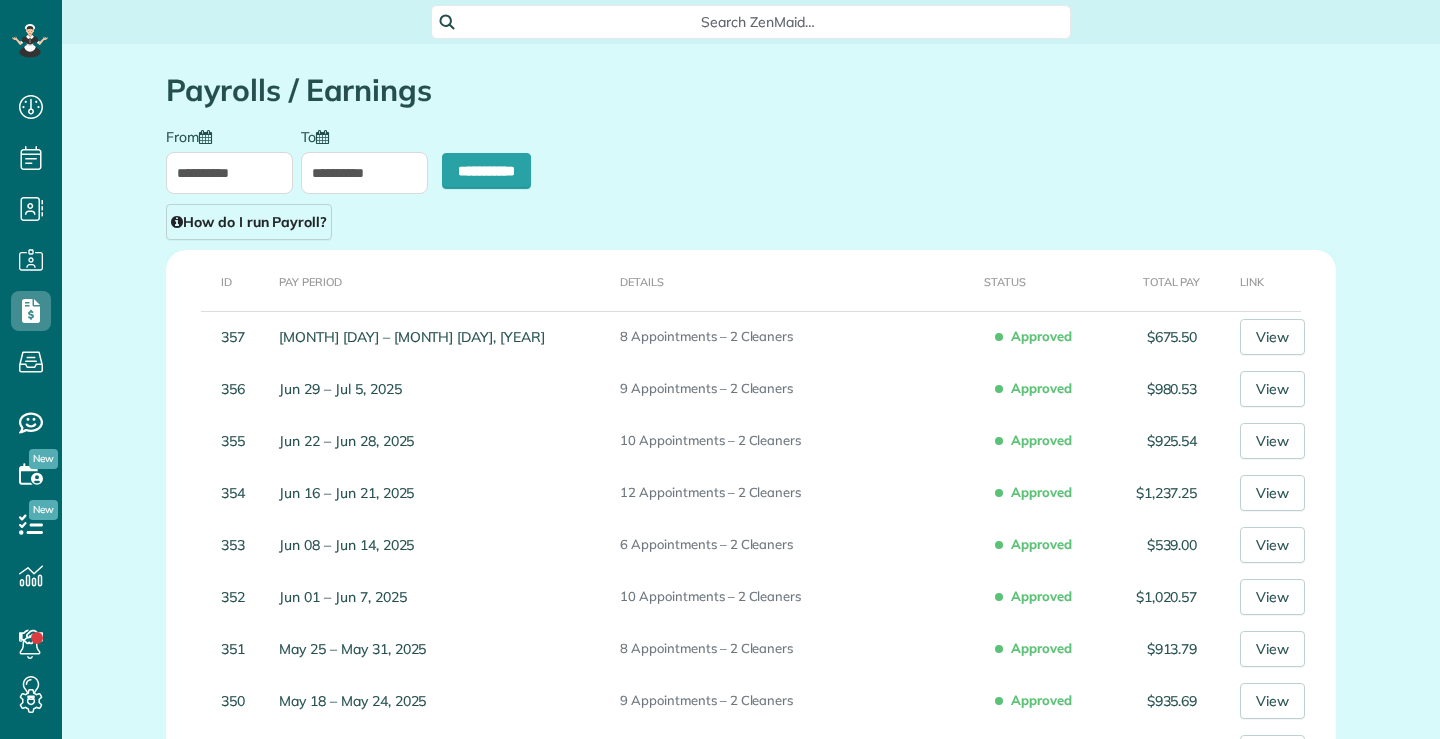 scroll, scrollTop: 0, scrollLeft: 0, axis: both 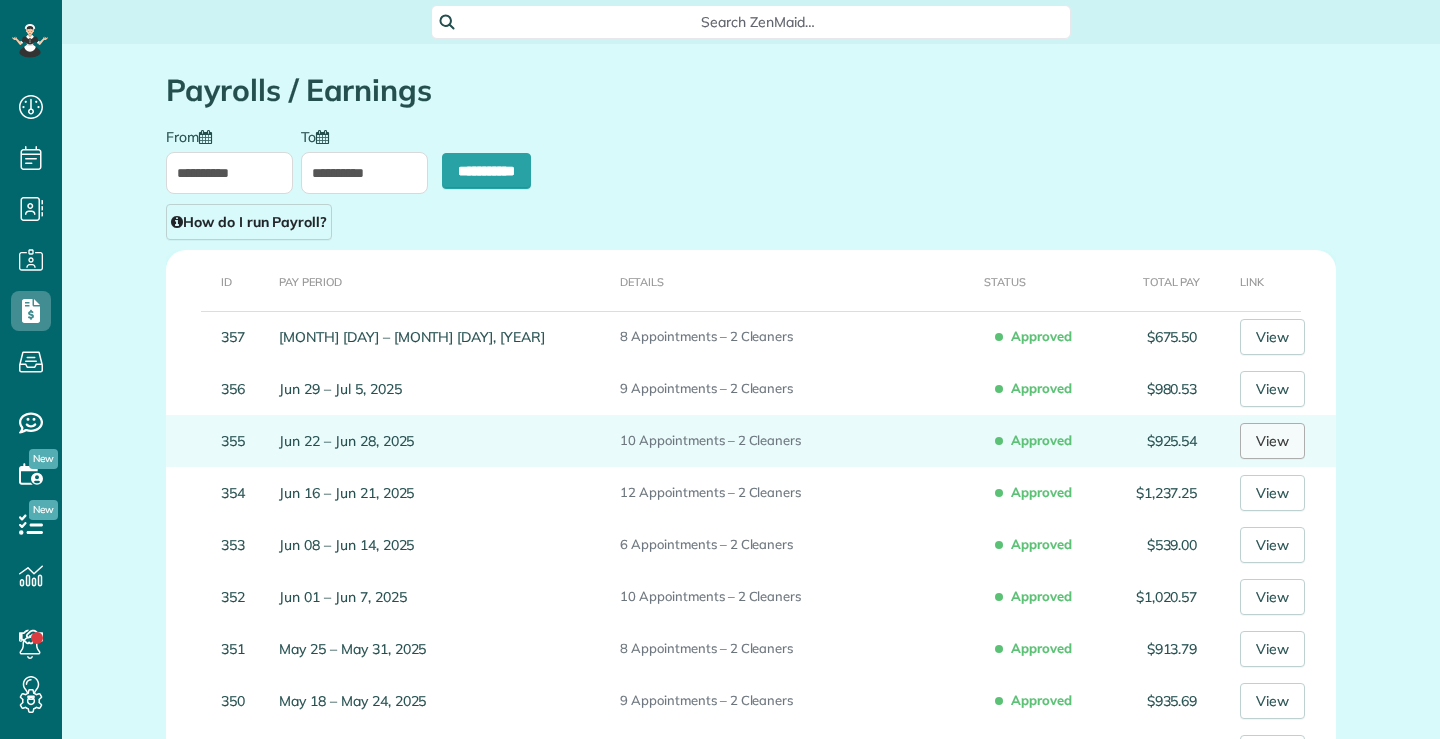 click on "View" at bounding box center (1272, 441) 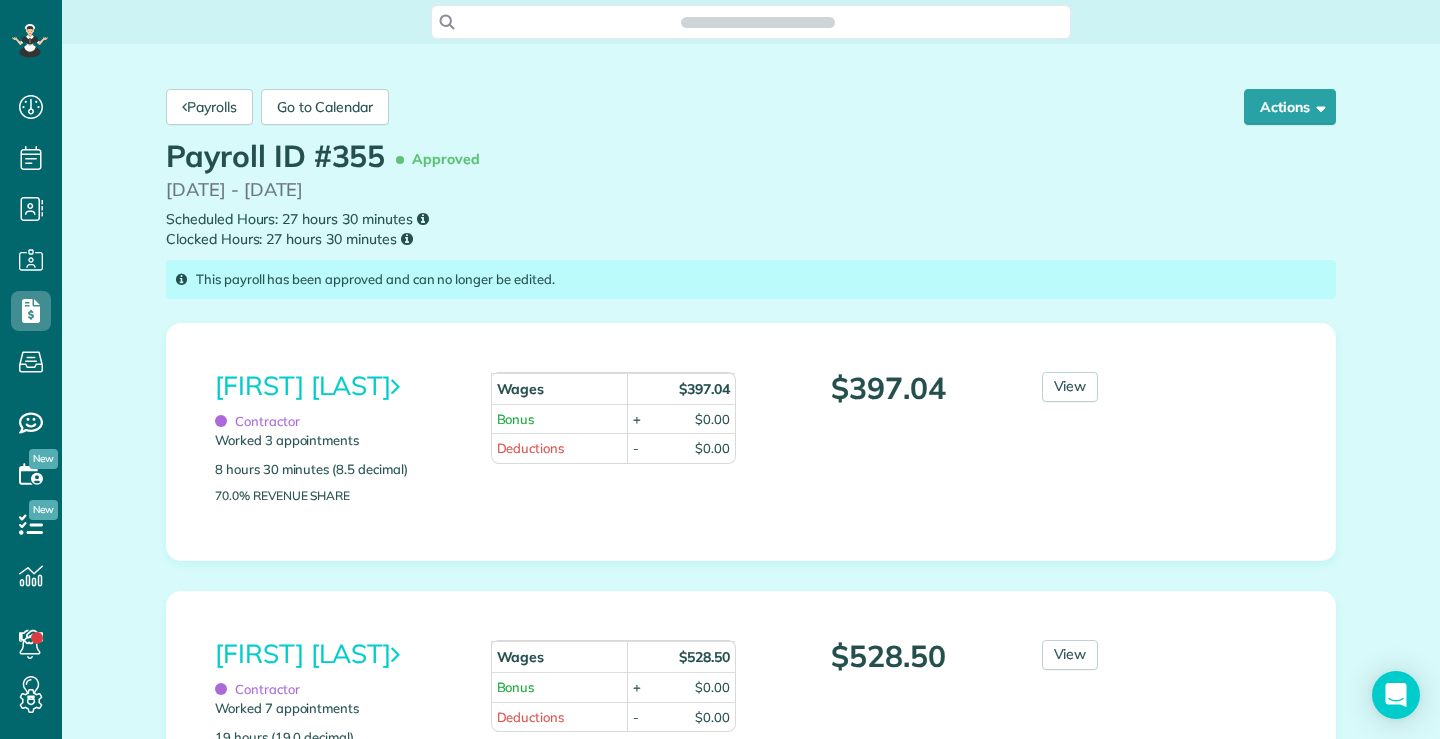 scroll, scrollTop: 0, scrollLeft: 0, axis: both 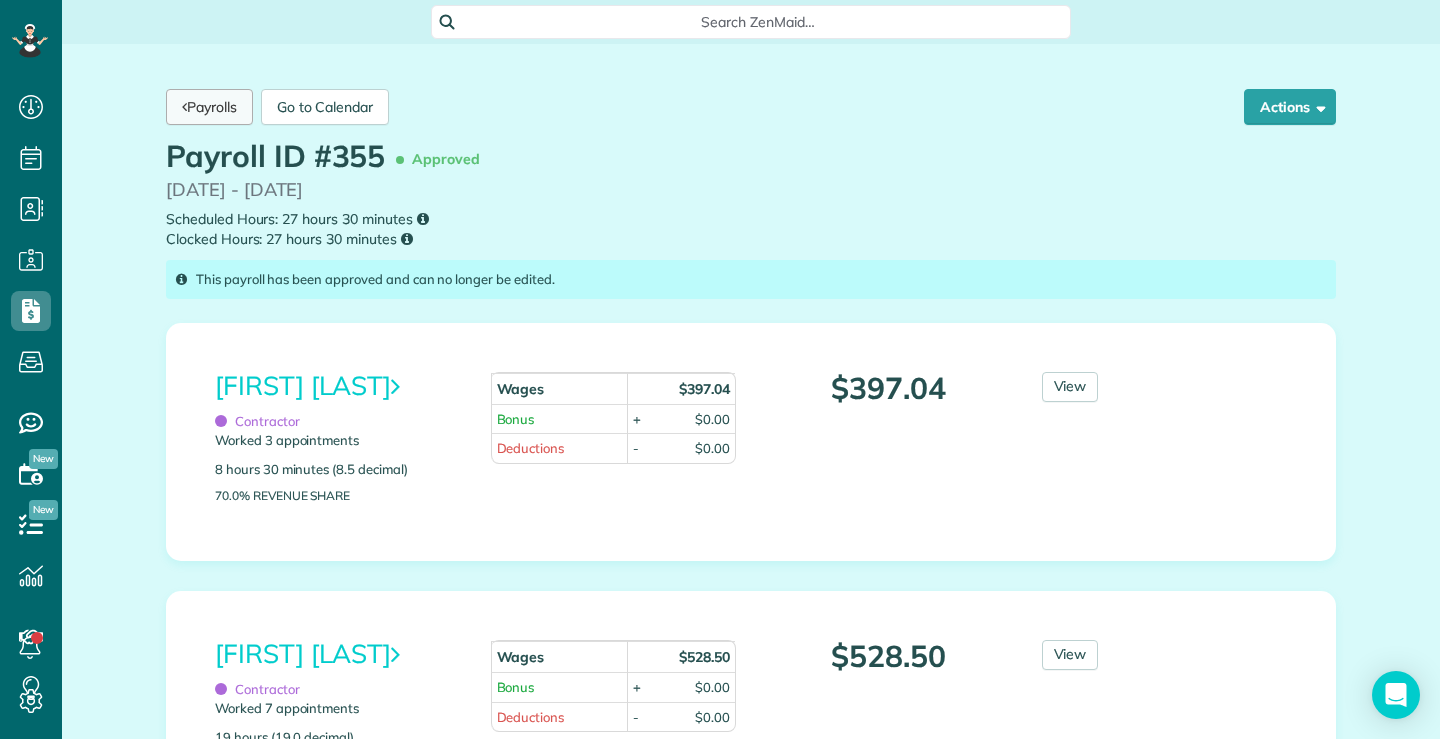 click on "Payrolls" at bounding box center [209, 107] 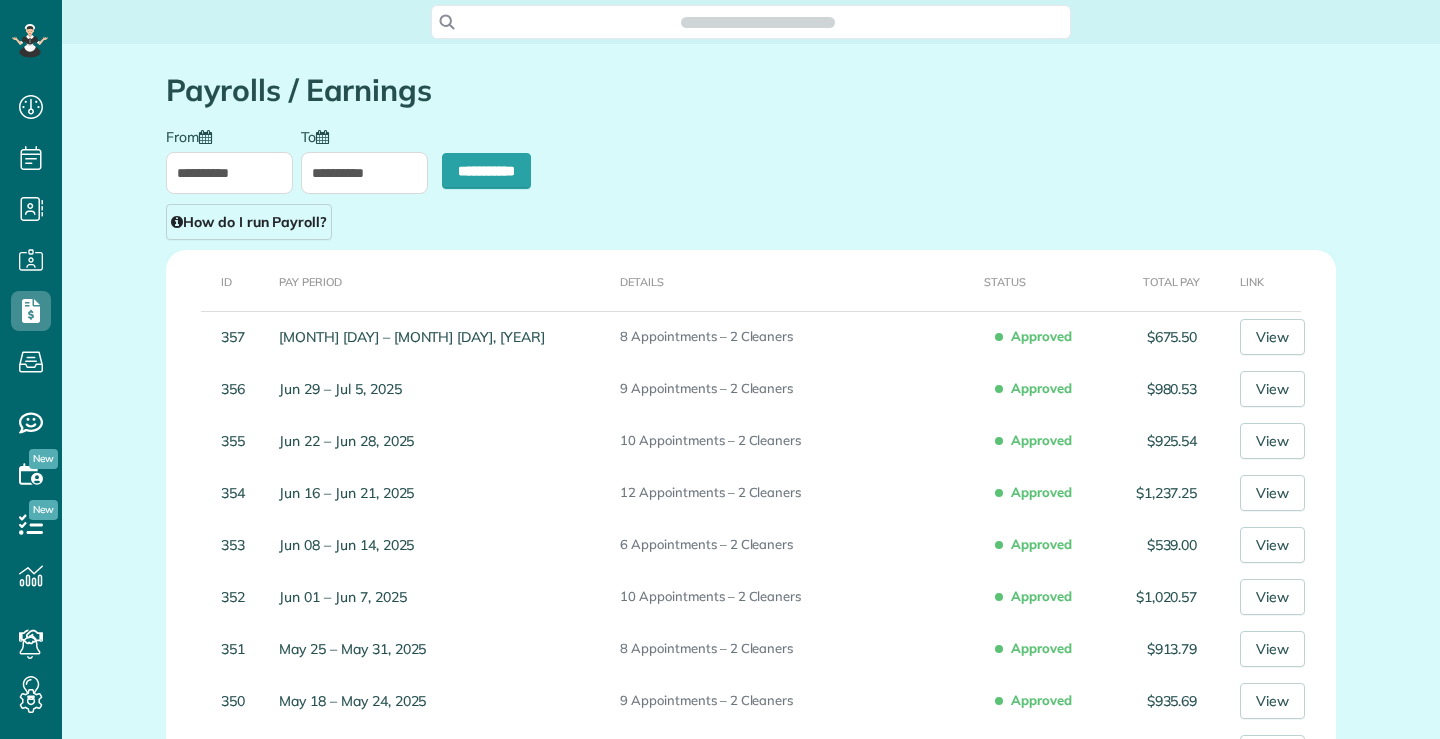 scroll, scrollTop: 0, scrollLeft: 0, axis: both 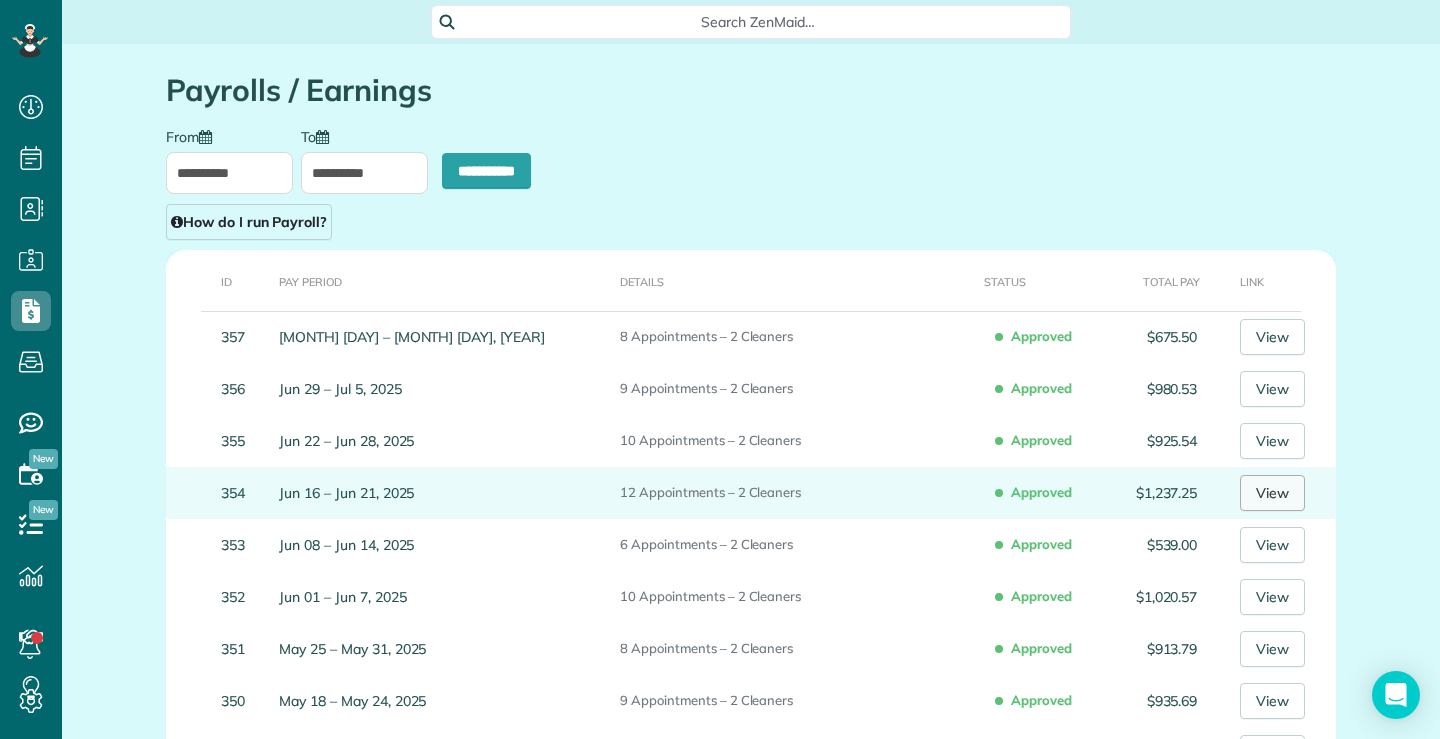 type on "**********" 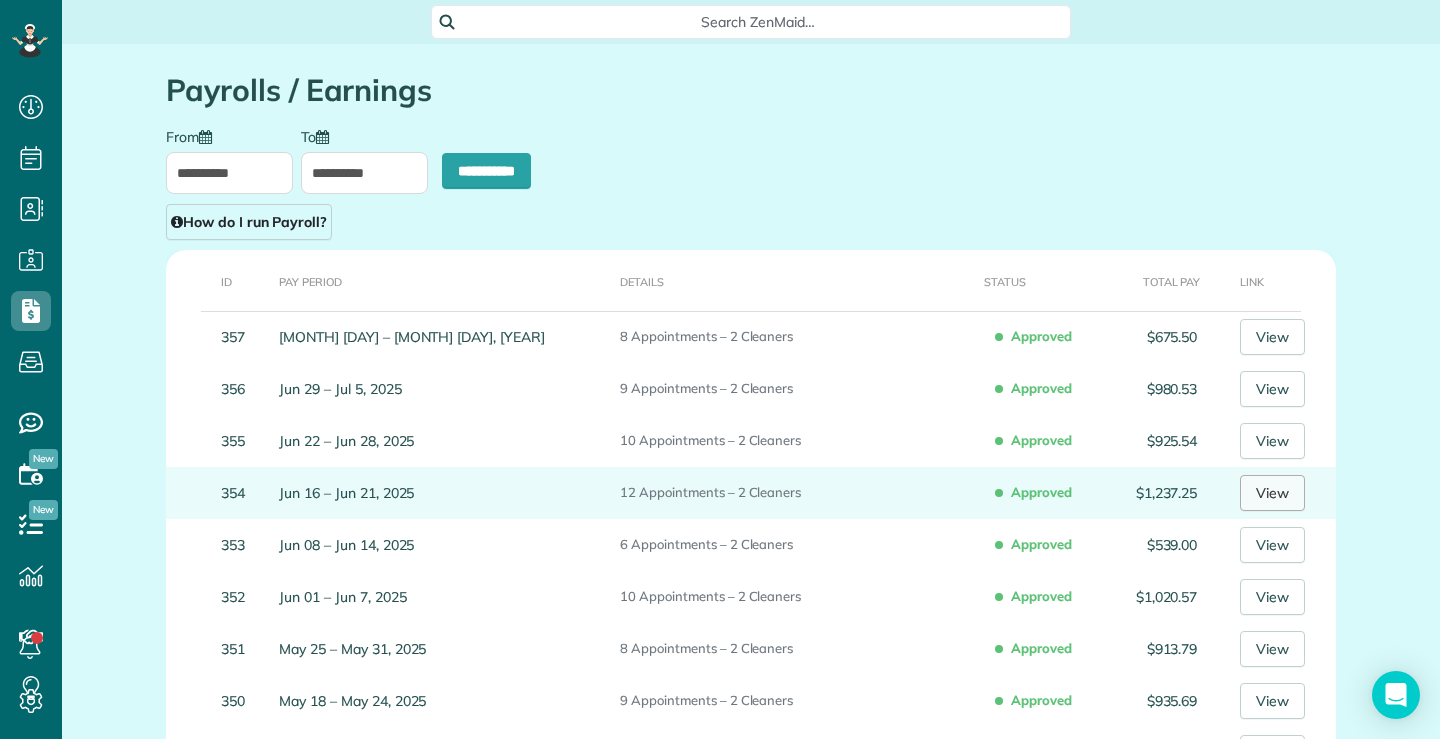 type on "**********" 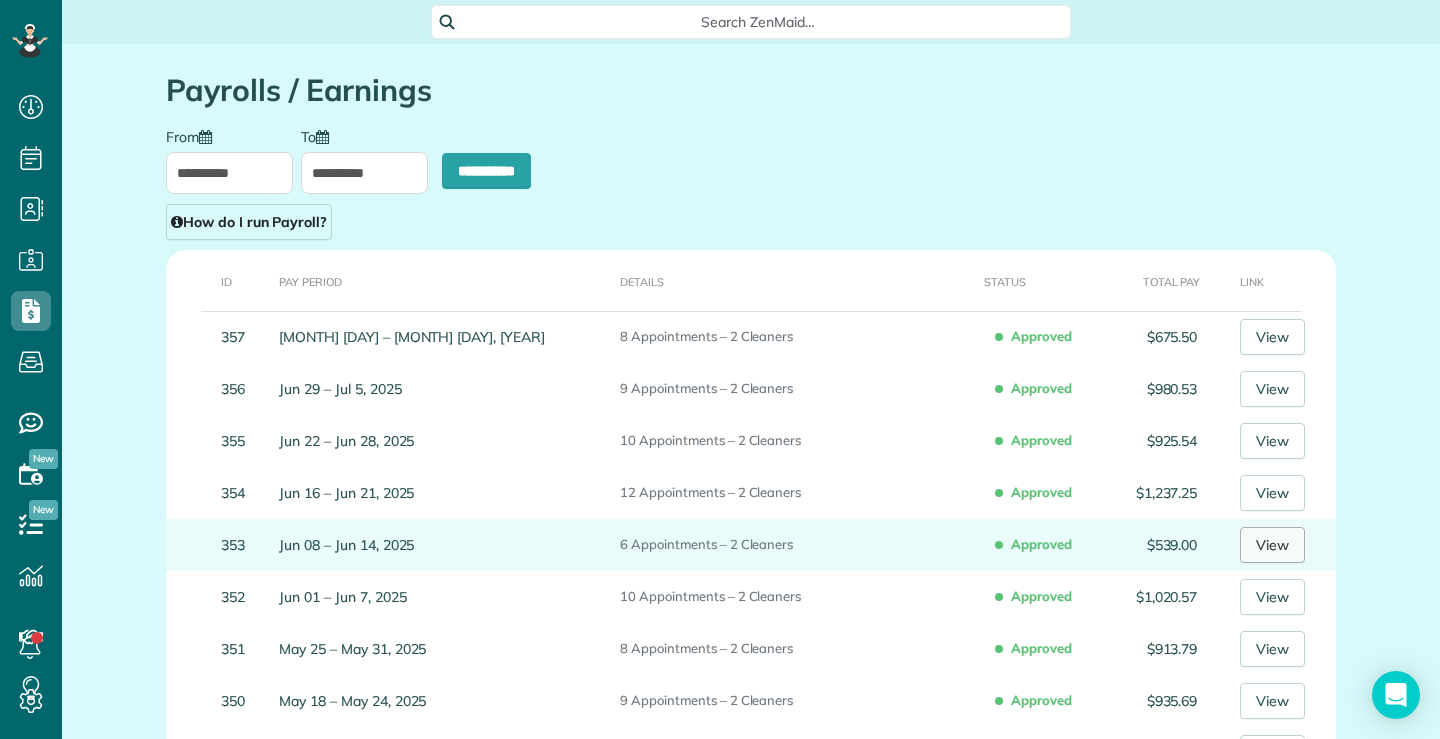 click on "View" at bounding box center (1272, 545) 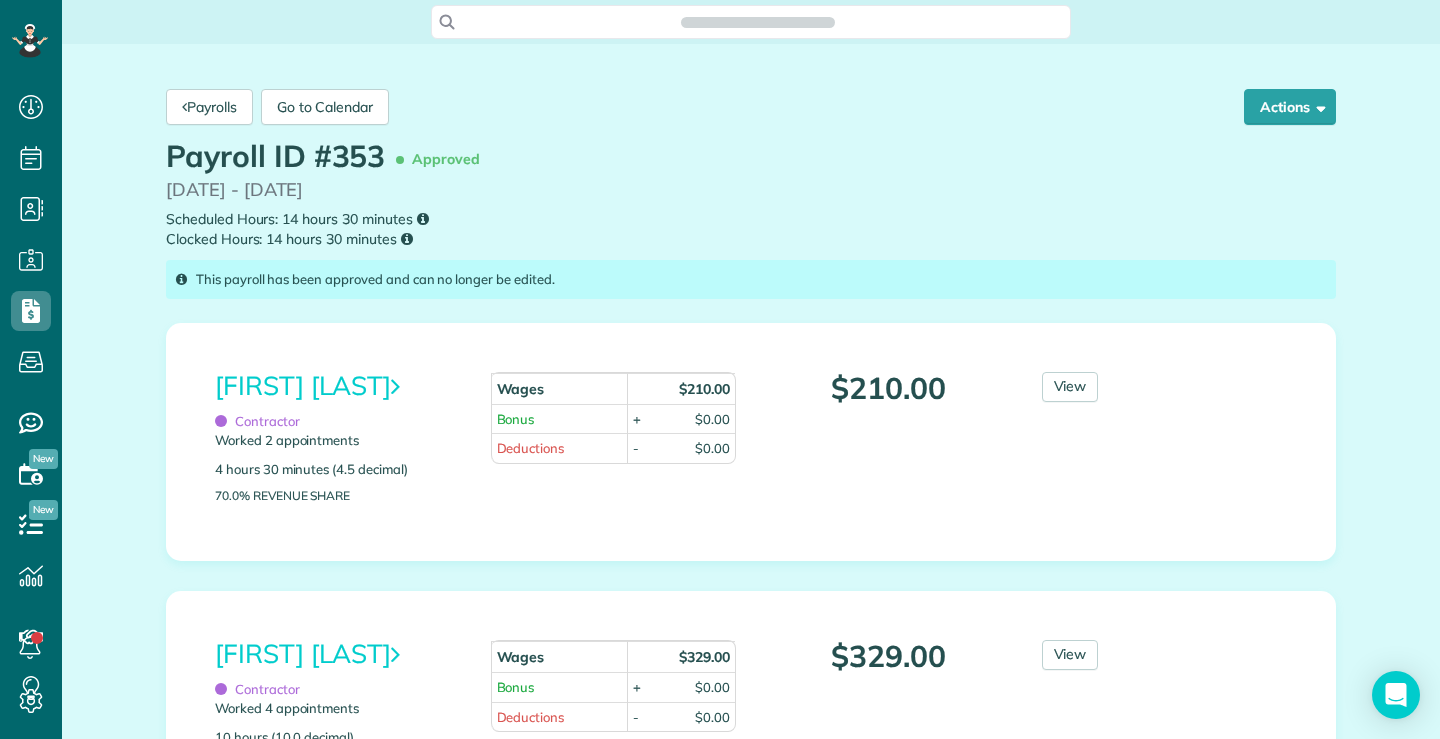 scroll, scrollTop: 0, scrollLeft: 0, axis: both 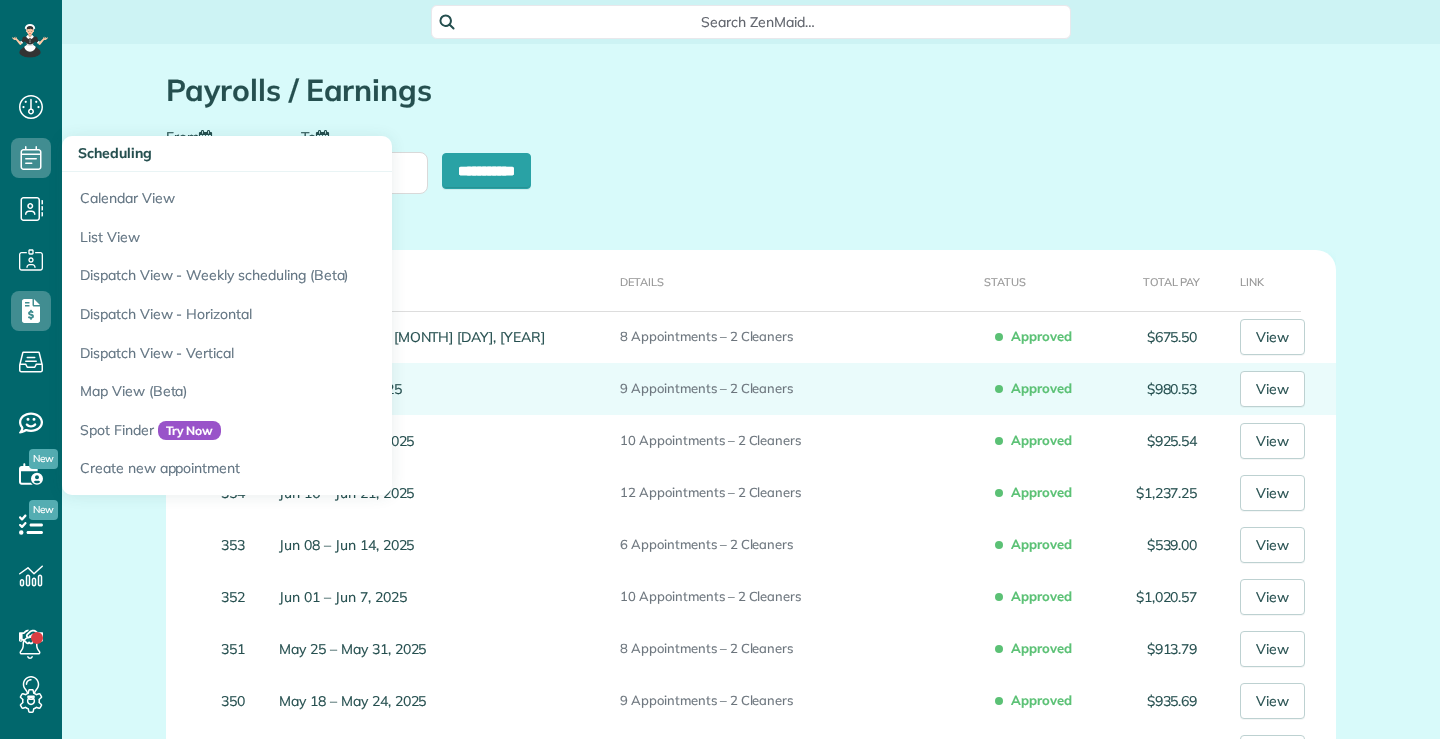 type on "**********" 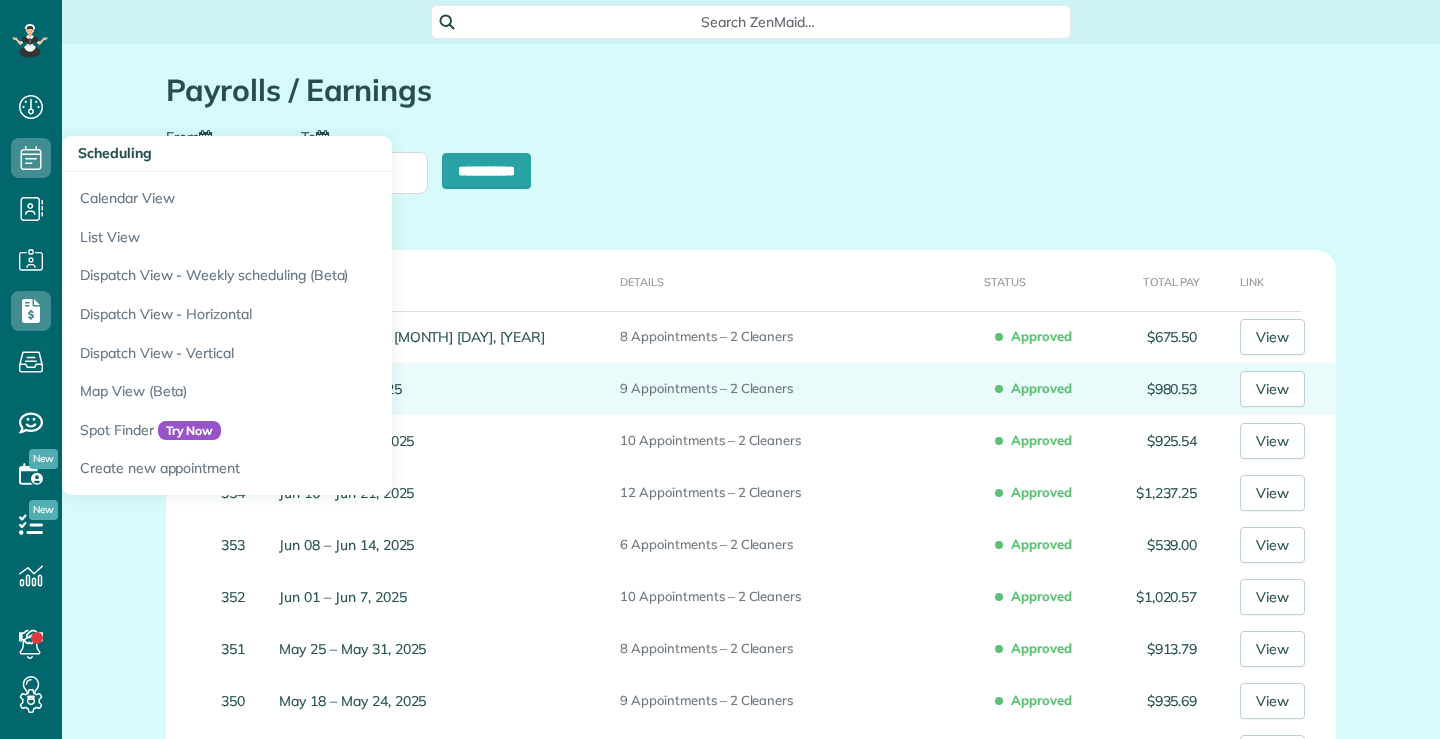 type on "**********" 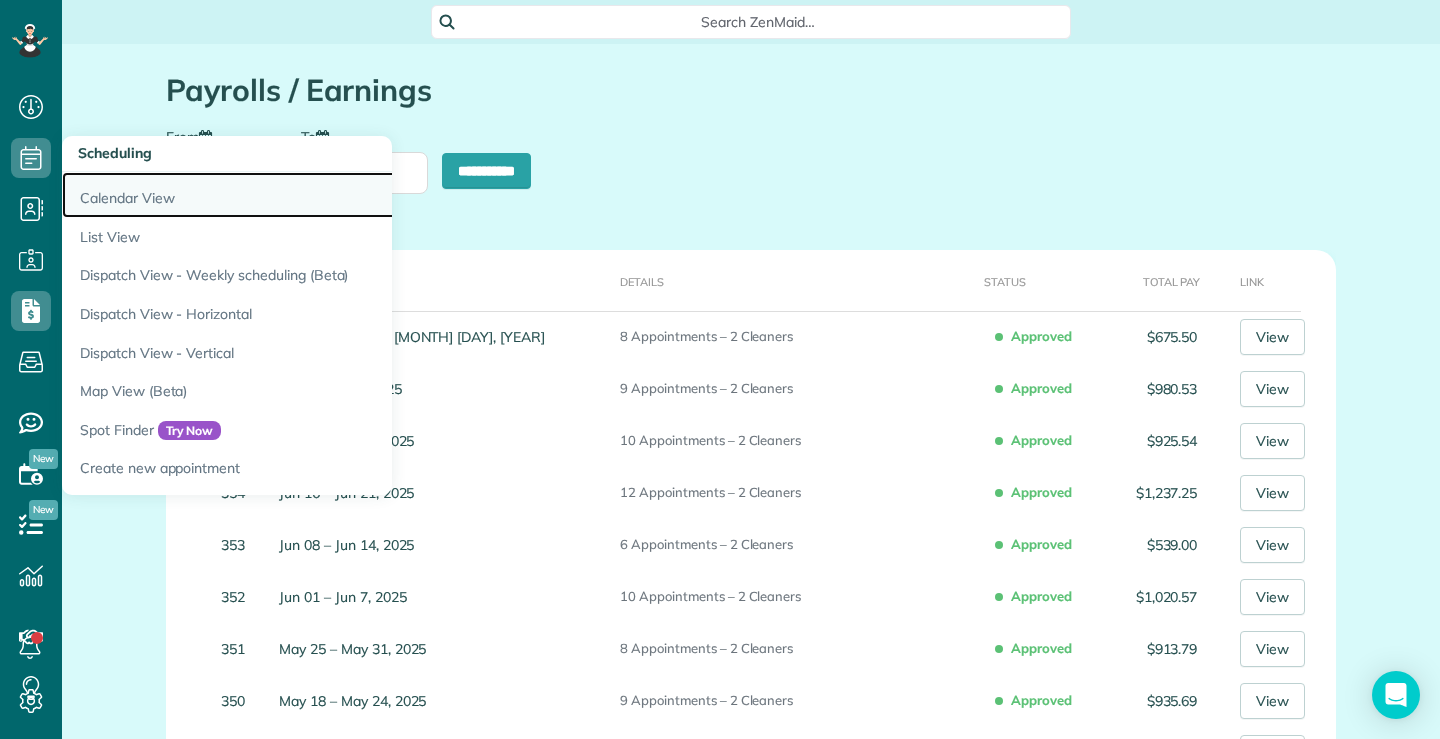 click on "Calendar View" at bounding box center [312, 195] 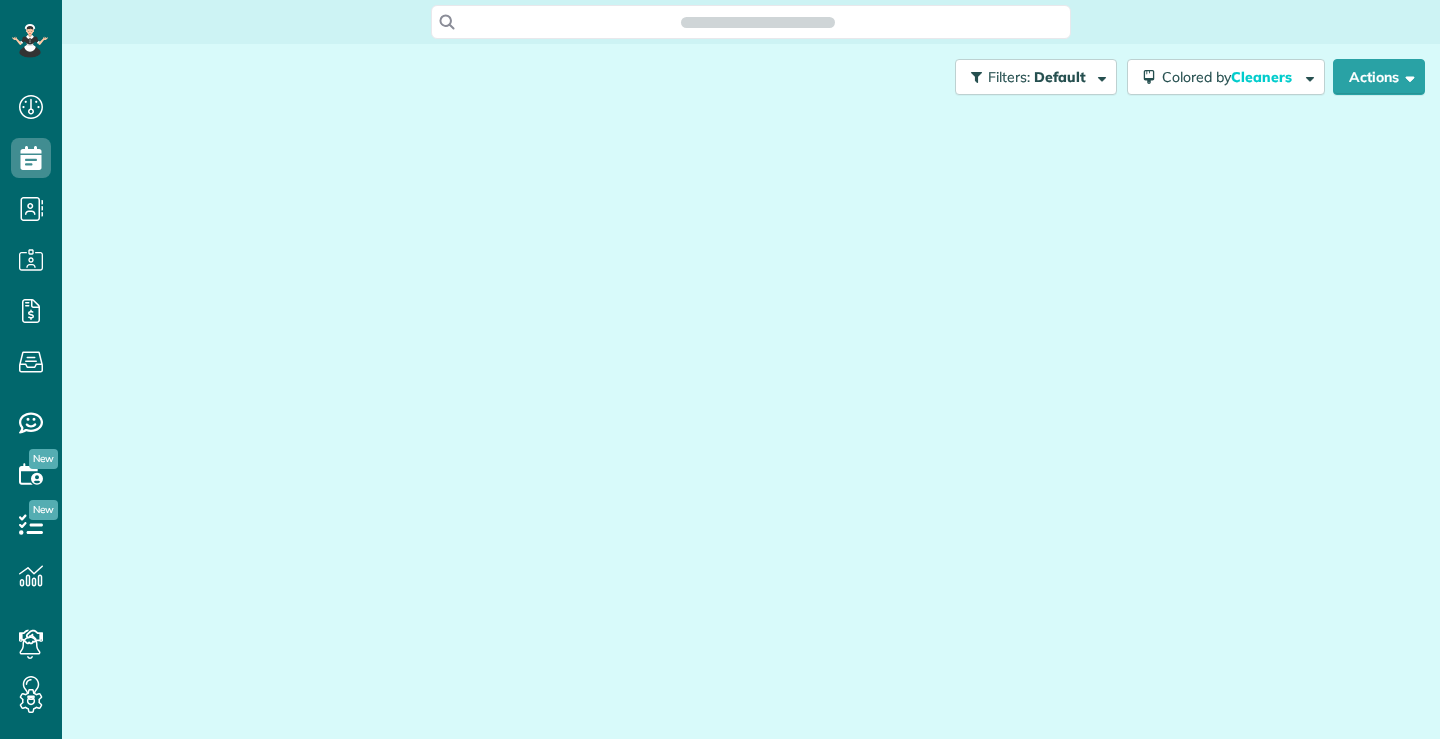 scroll, scrollTop: 0, scrollLeft: 0, axis: both 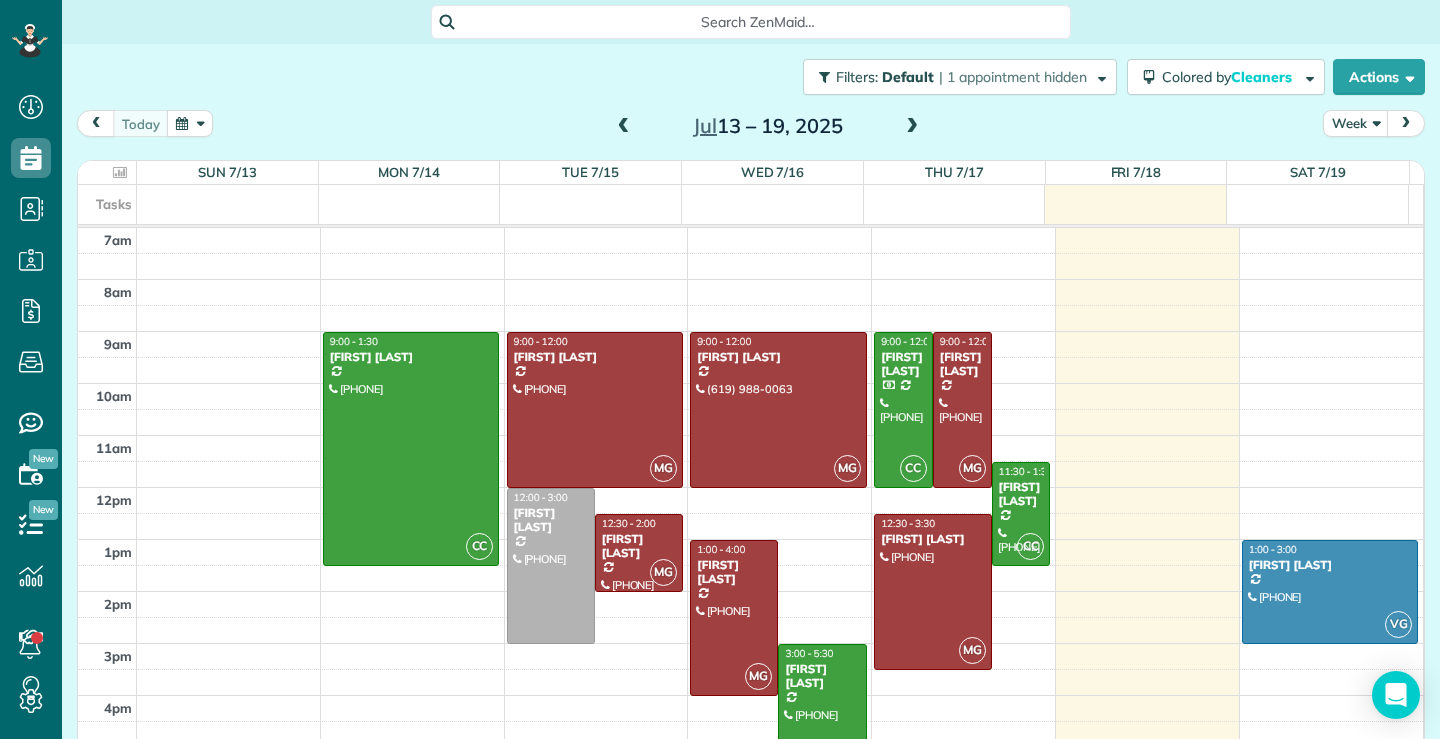 click at bounding box center (912, 127) 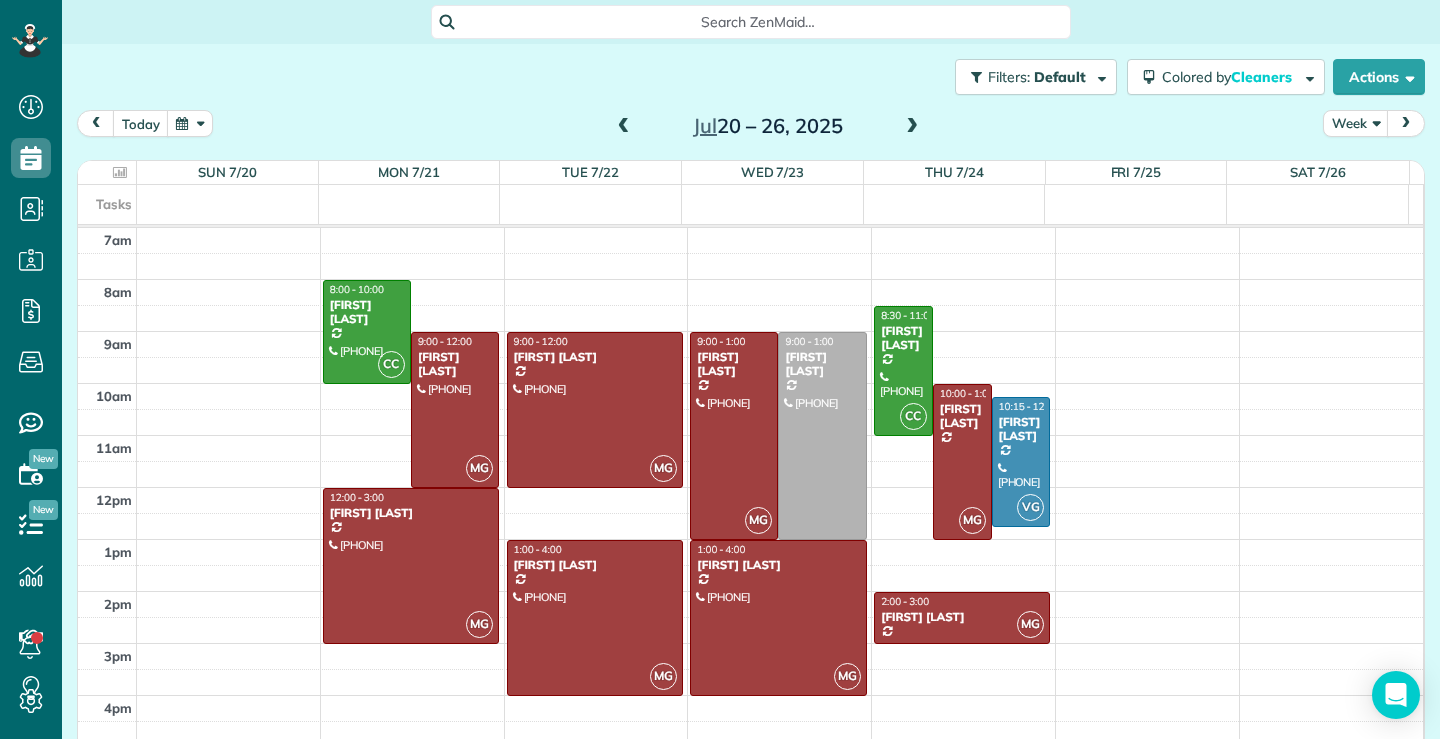 click at bounding box center (624, 127) 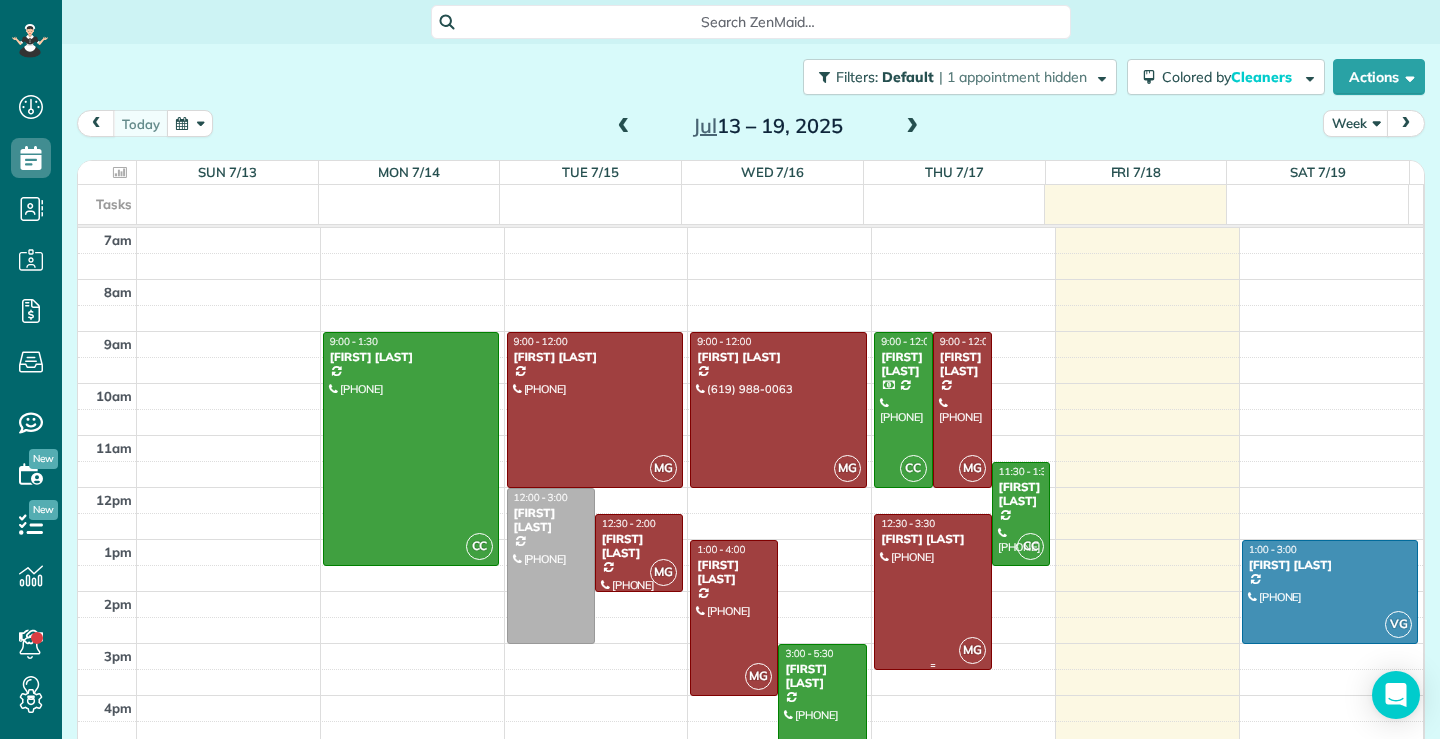 click at bounding box center [932, 592] 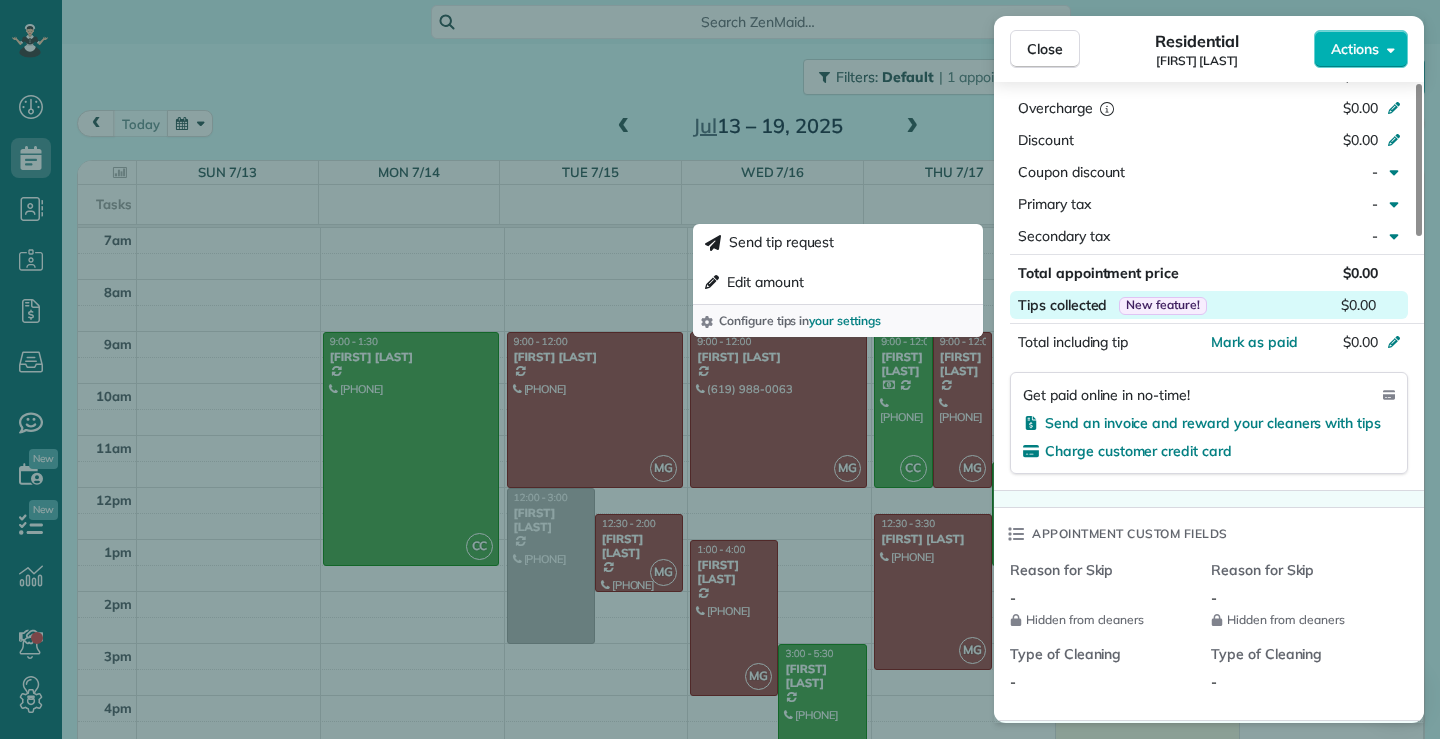 scroll, scrollTop: 1000, scrollLeft: 0, axis: vertical 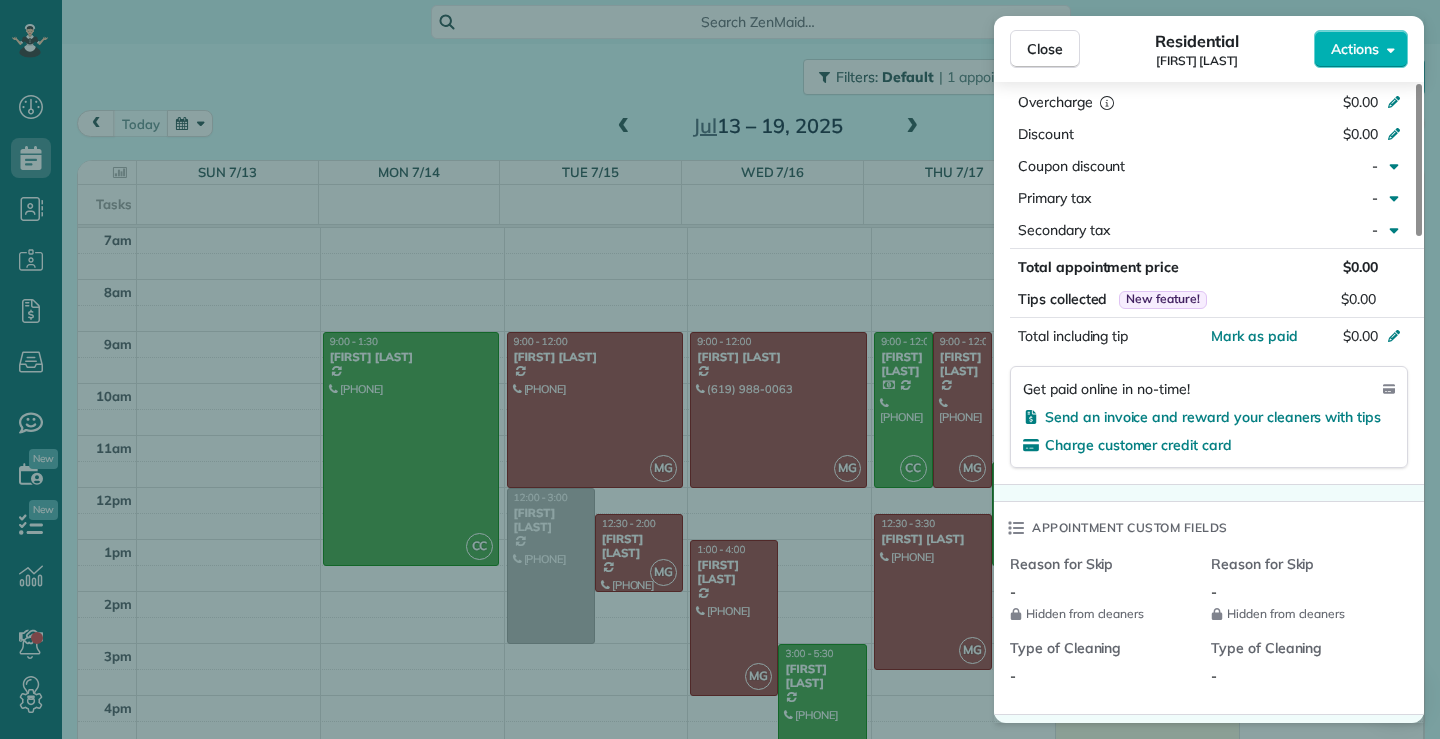 click on "$0.00" at bounding box center (1360, 267) 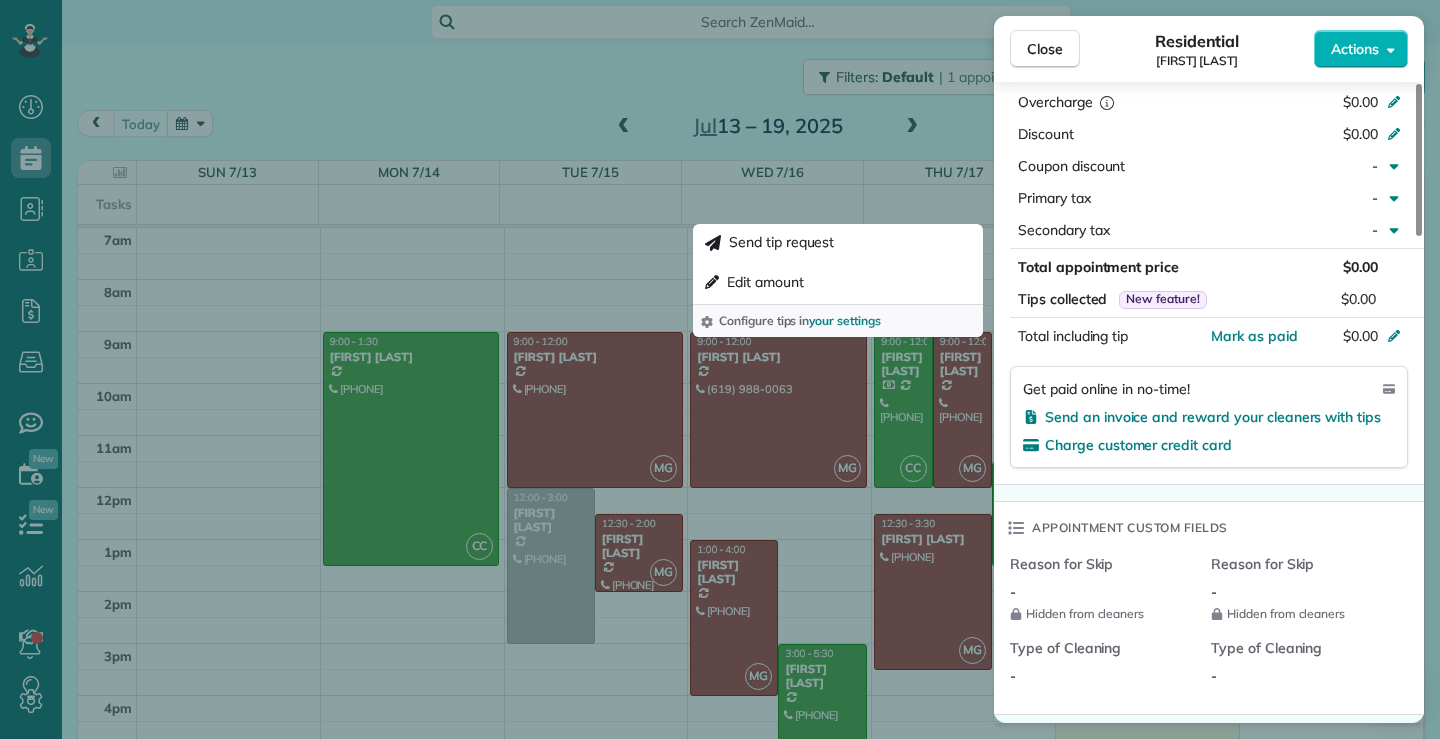 click on "$0.00" at bounding box center [1360, 267] 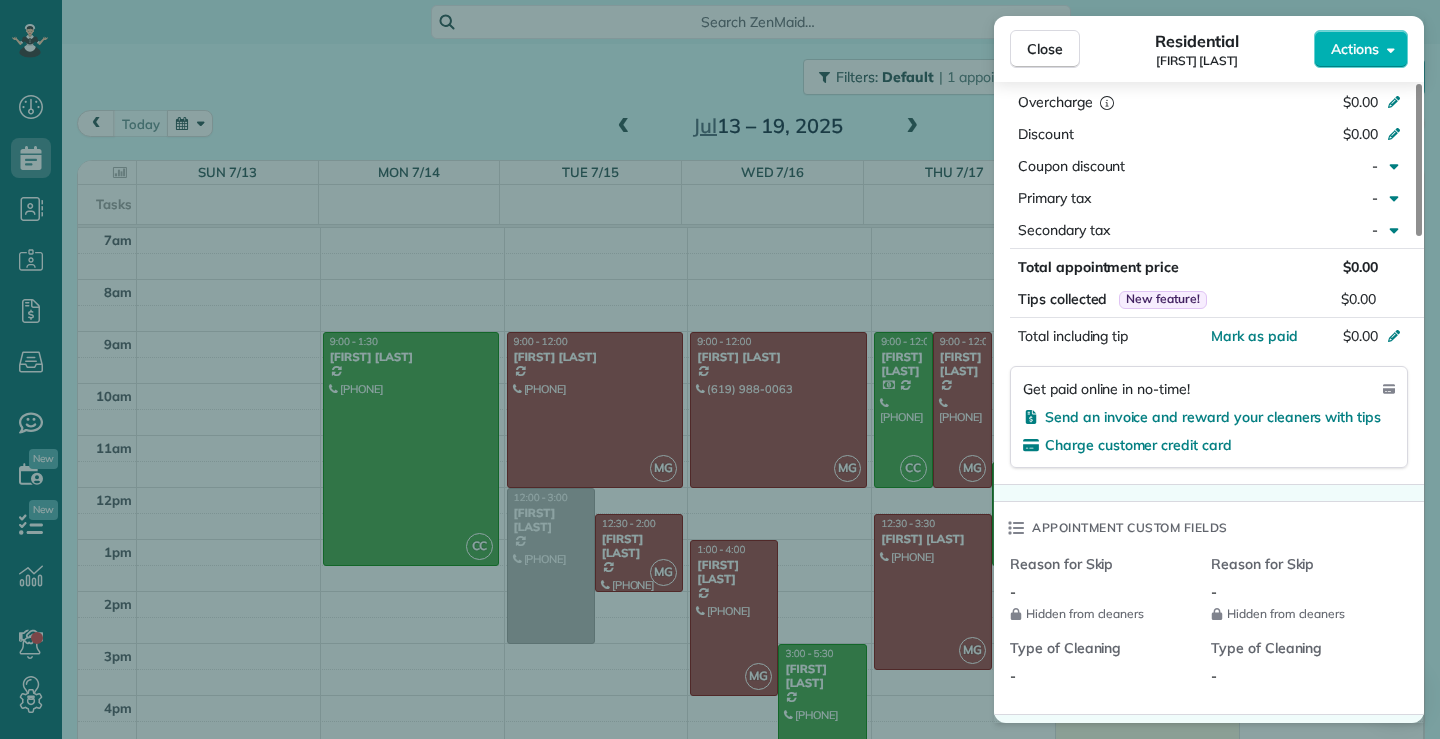 click on "$0.00" at bounding box center [1360, 267] 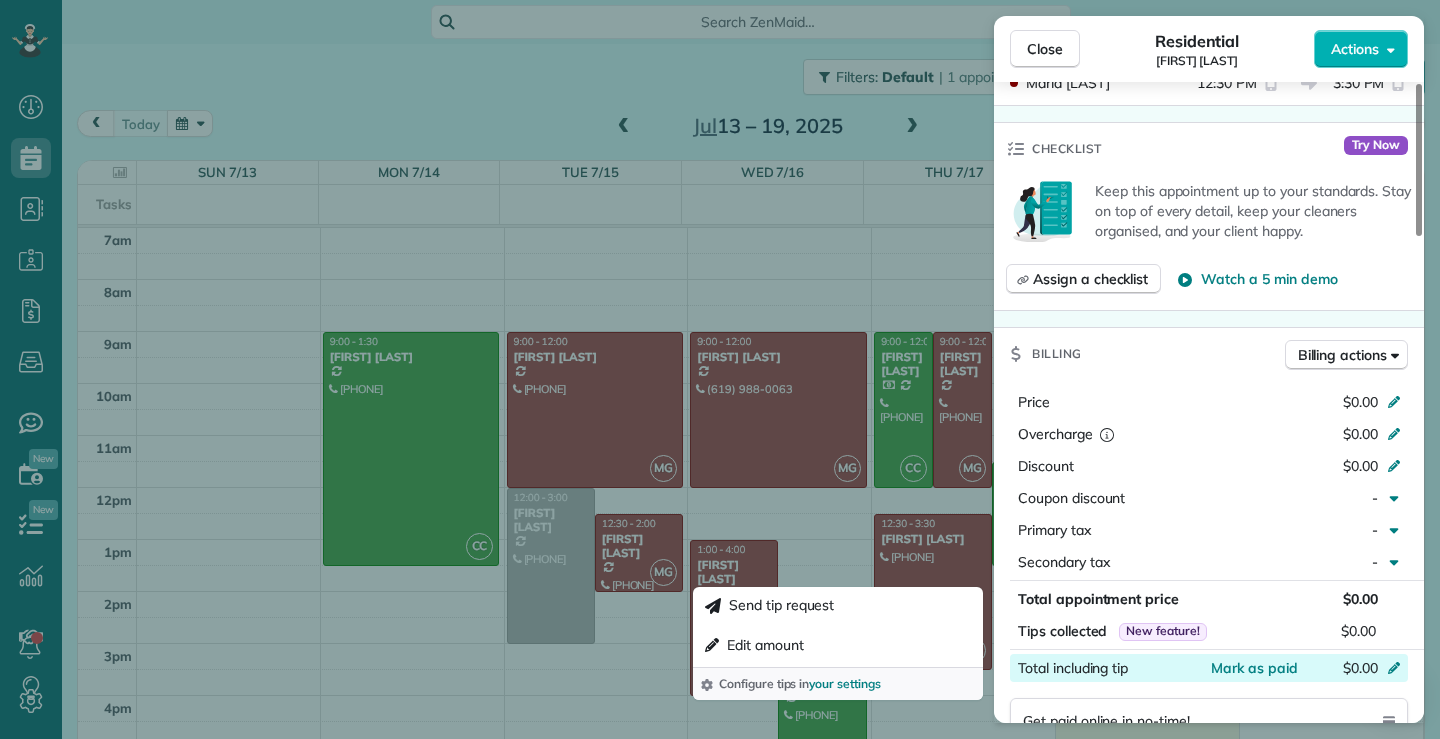 scroll, scrollTop: 600, scrollLeft: 0, axis: vertical 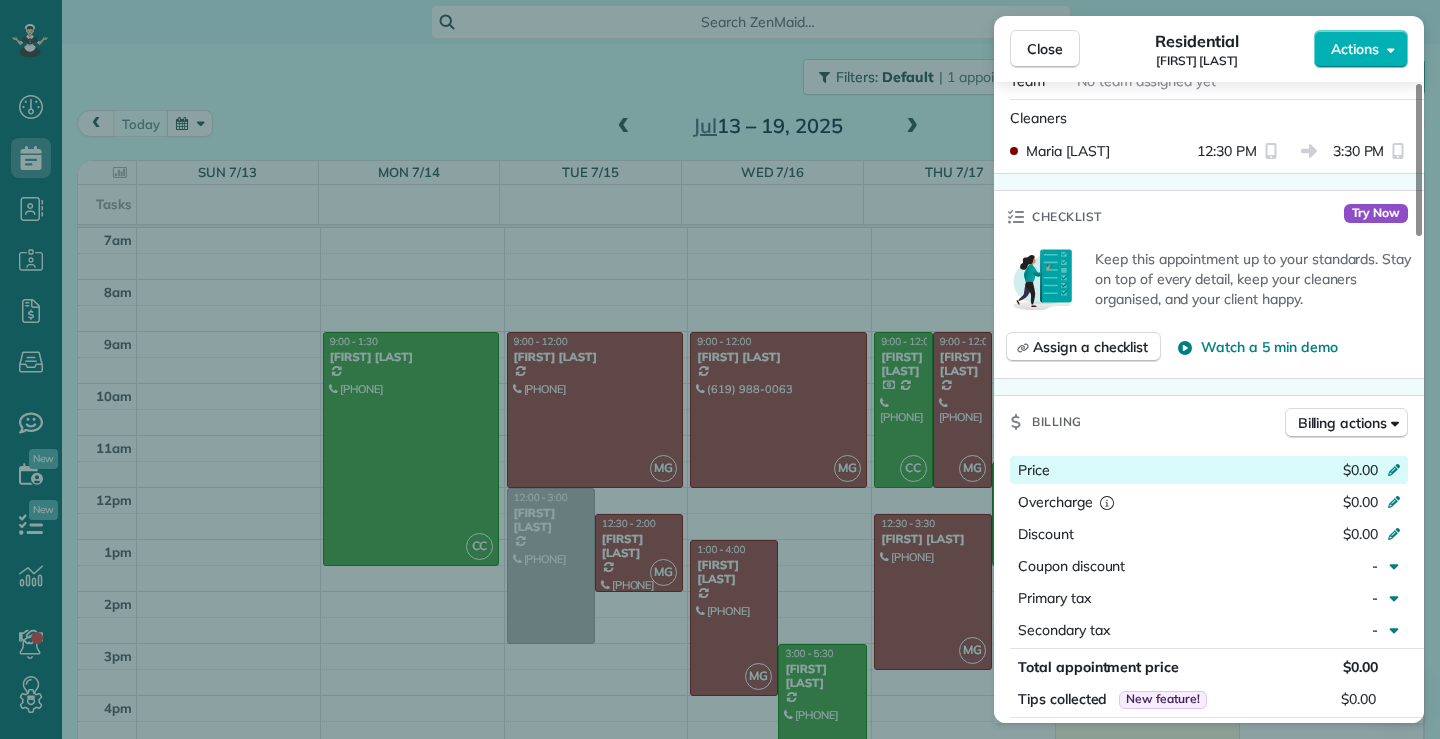 click on "$0.00" at bounding box center (1360, 470) 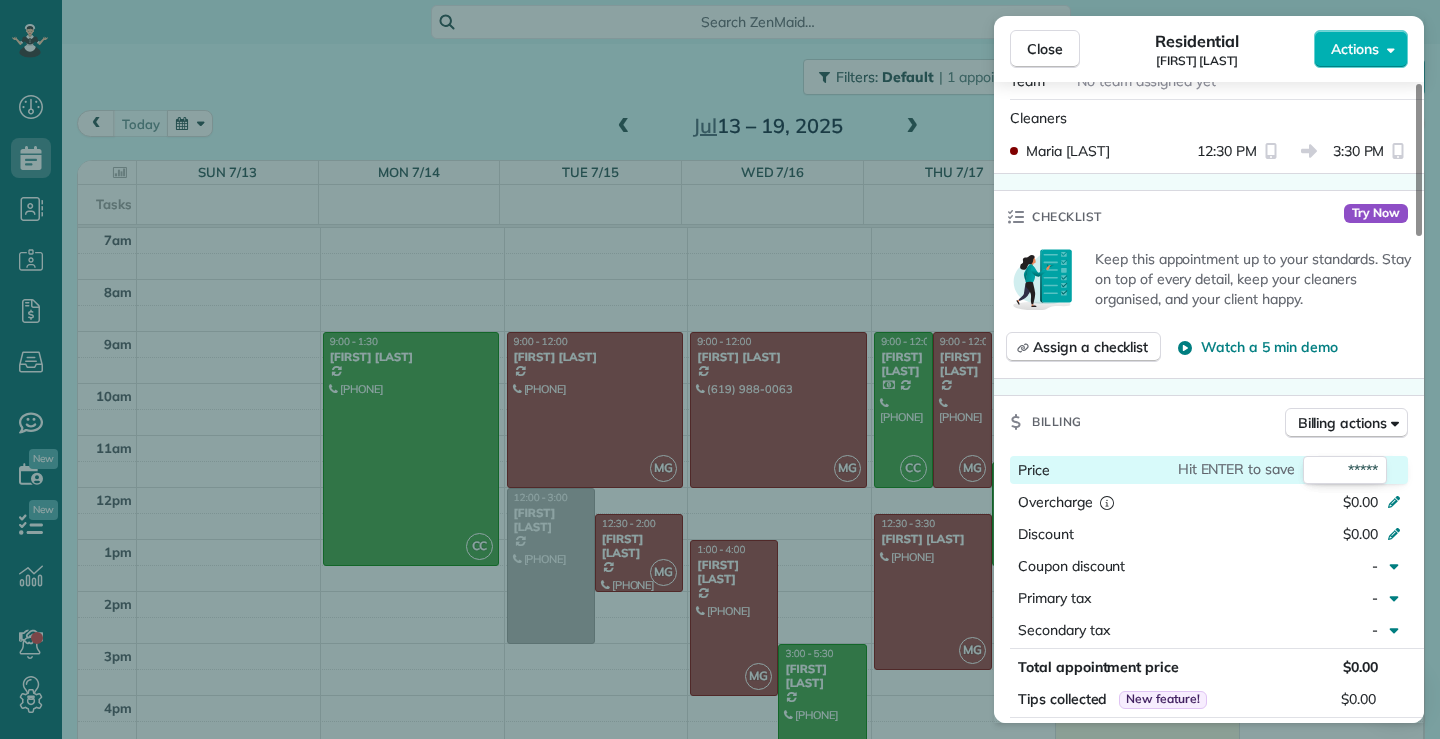 click on "*****" at bounding box center (1345, 470) 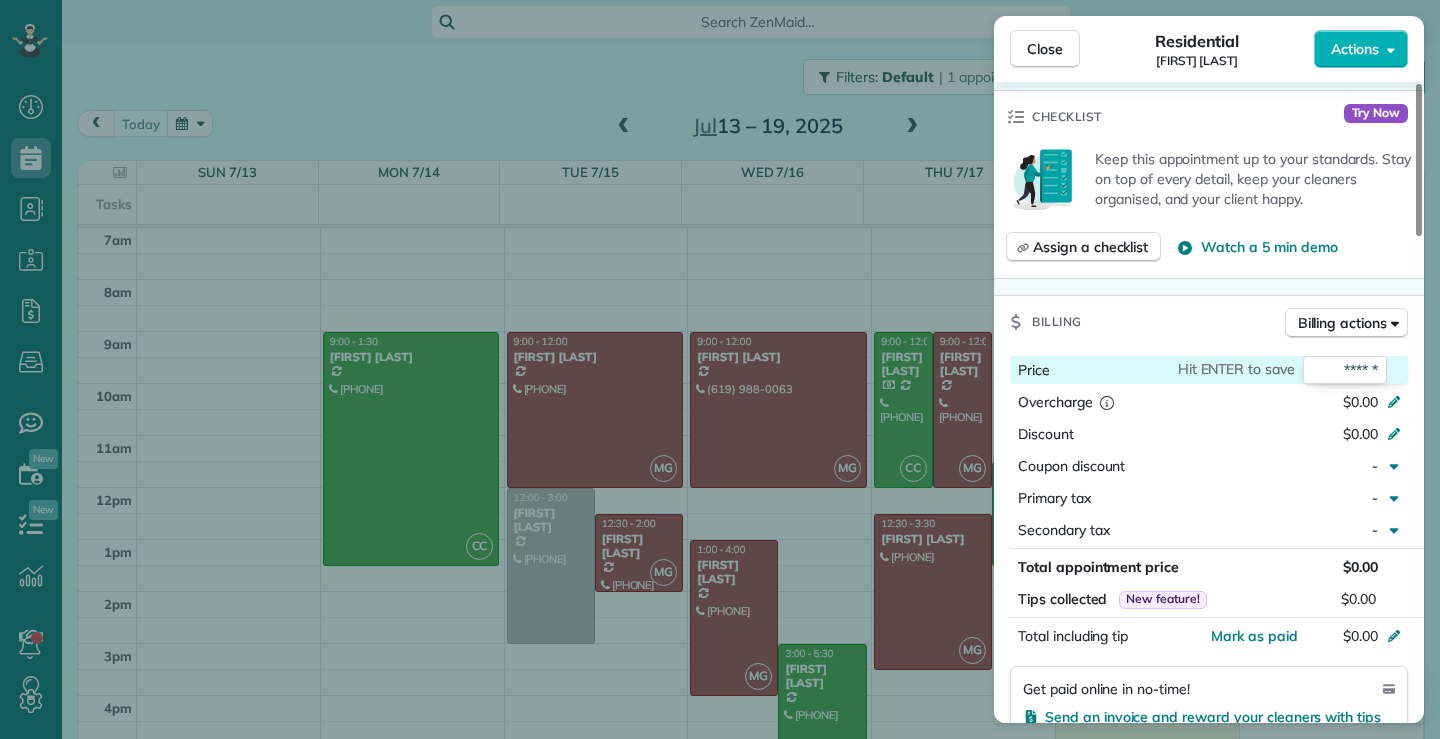 scroll, scrollTop: 800, scrollLeft: 0, axis: vertical 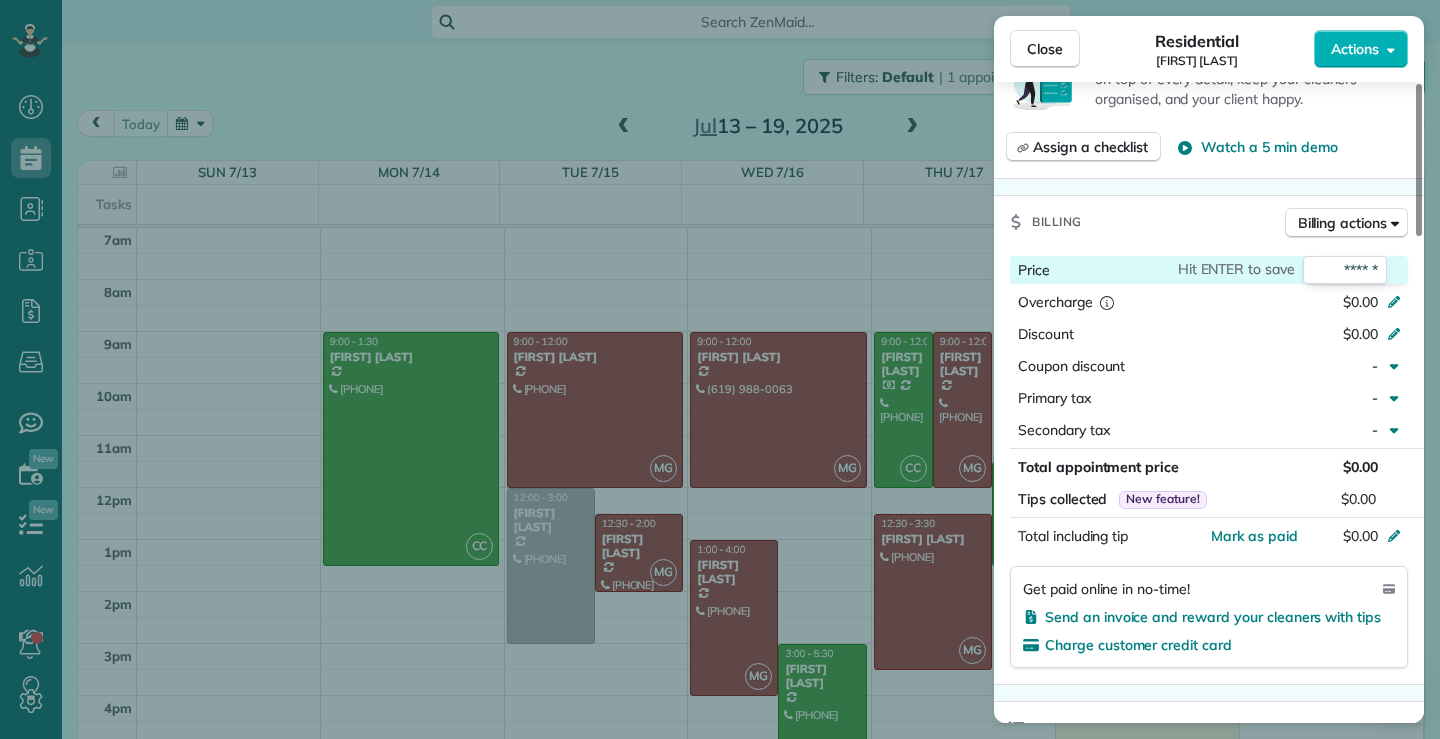 click on "Hit ENTER to save ******" at bounding box center [1355, 270] 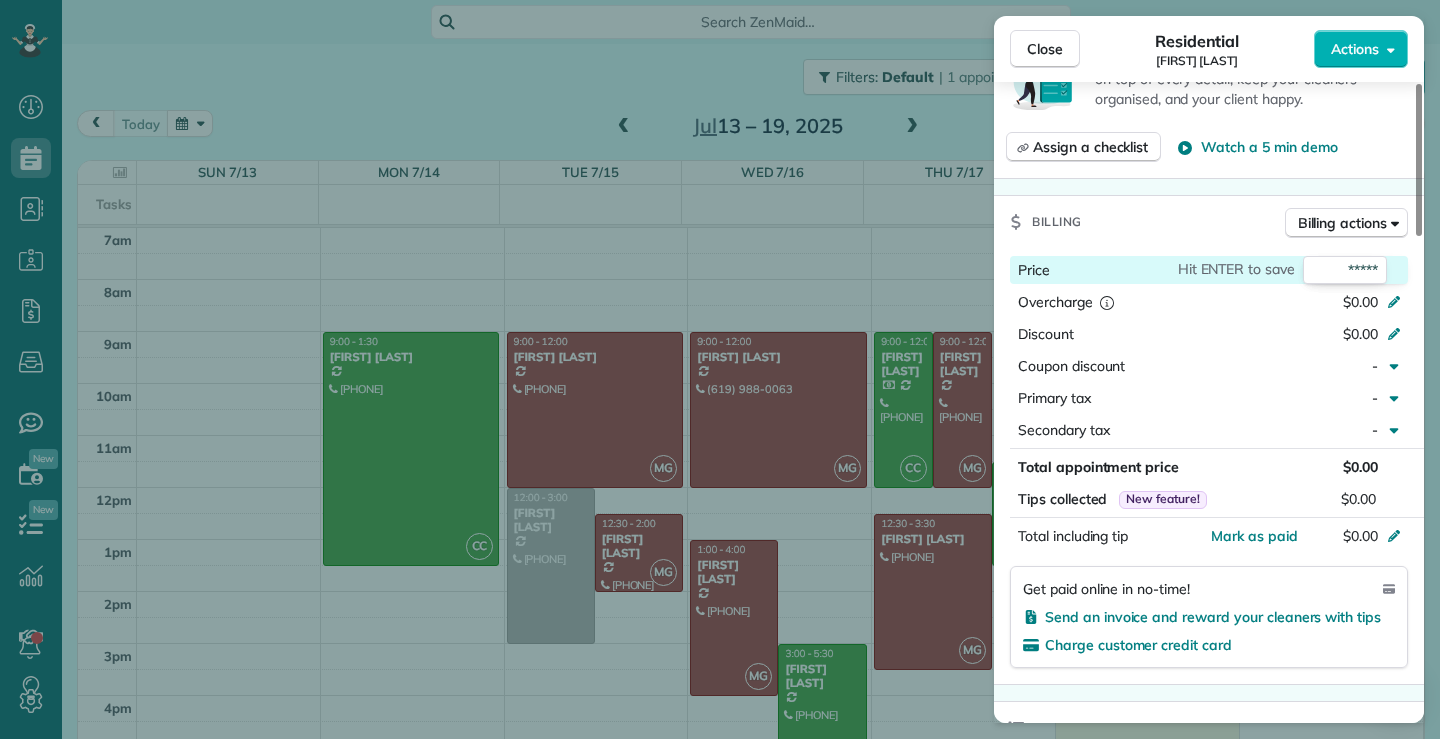 click on "*****" at bounding box center [1345, 270] 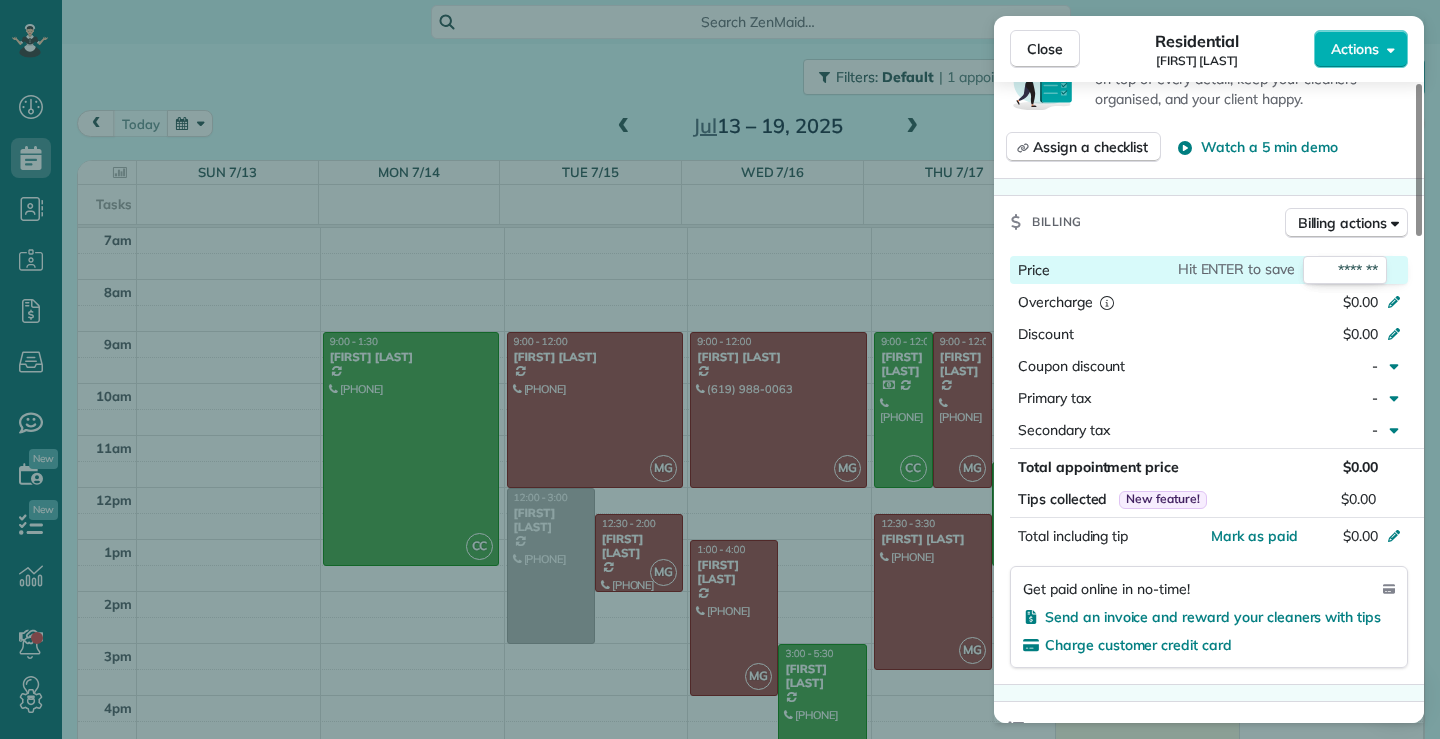 type on "*******" 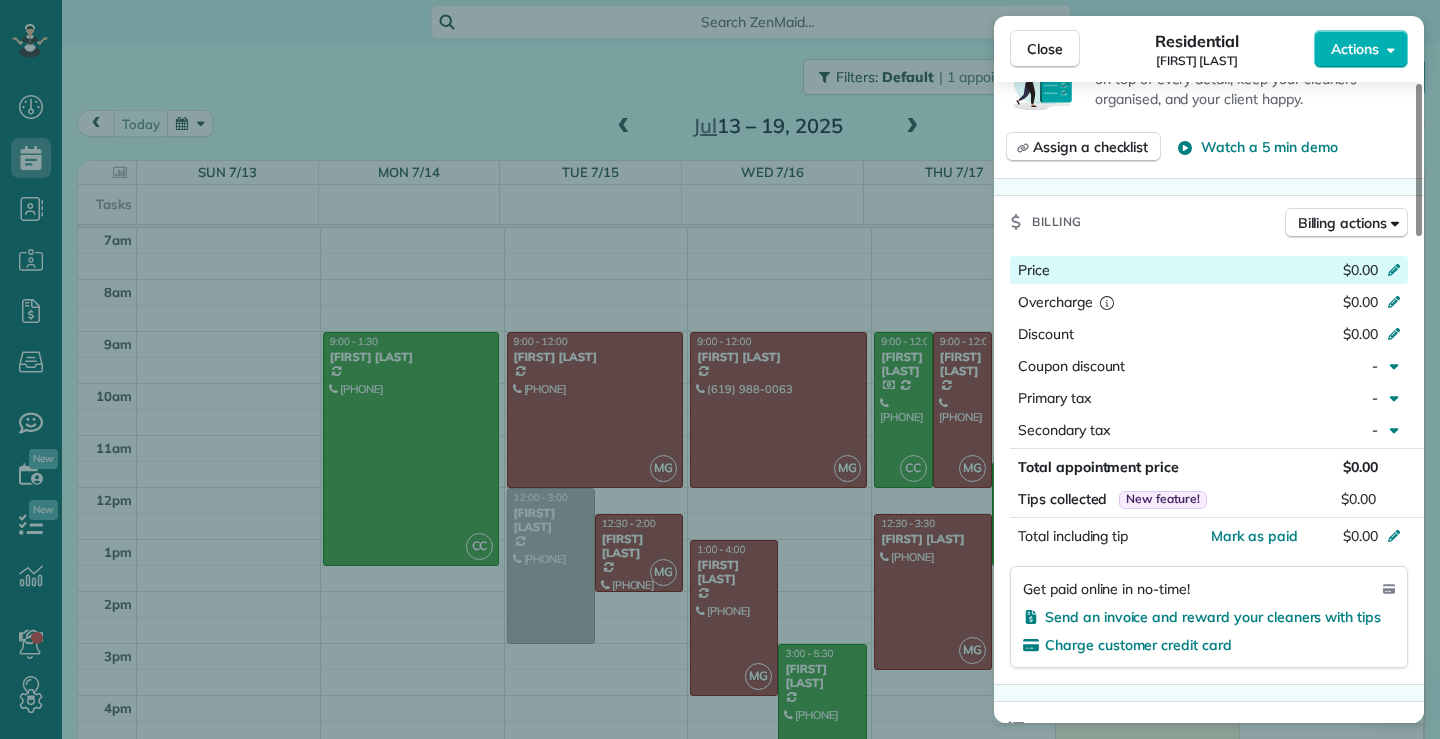 click on "$0.00" at bounding box center [1360, 270] 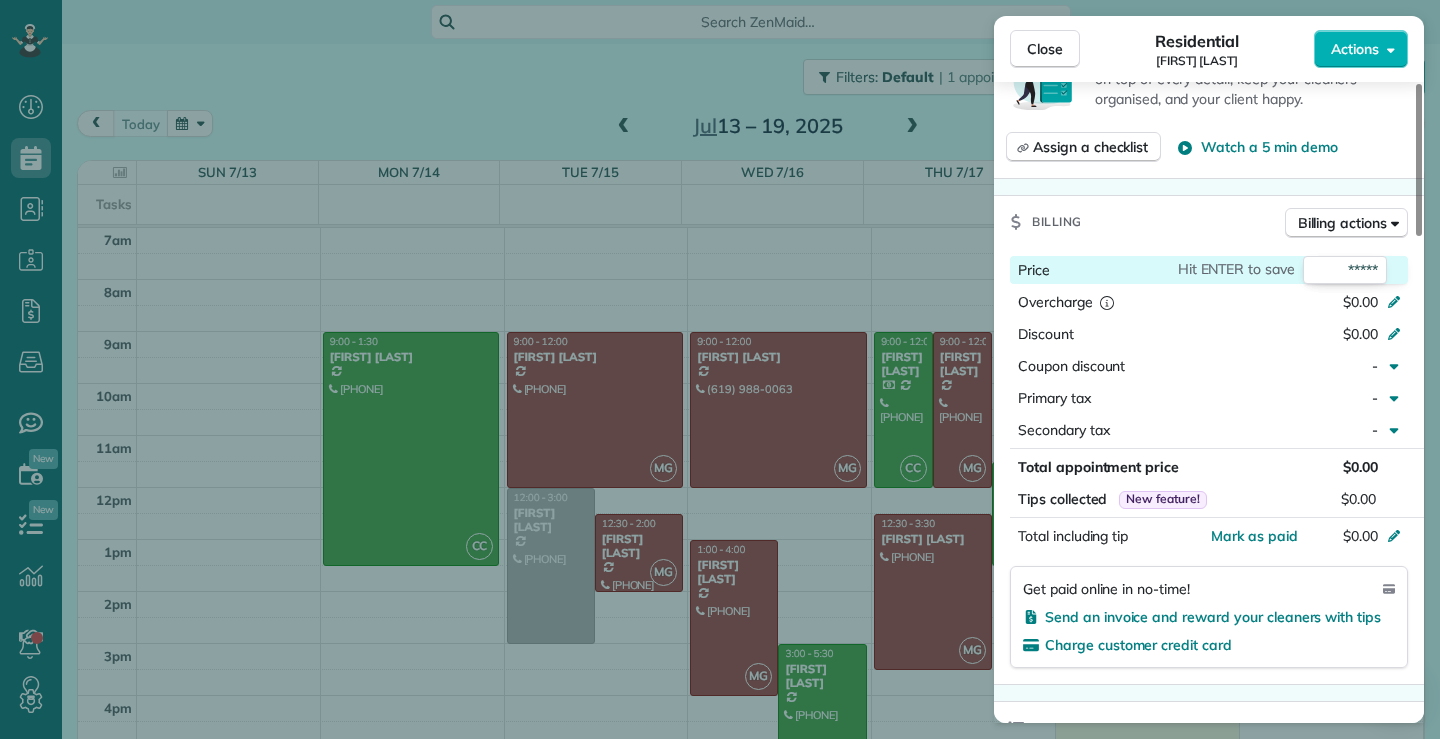 click on "*****" at bounding box center (1345, 270) 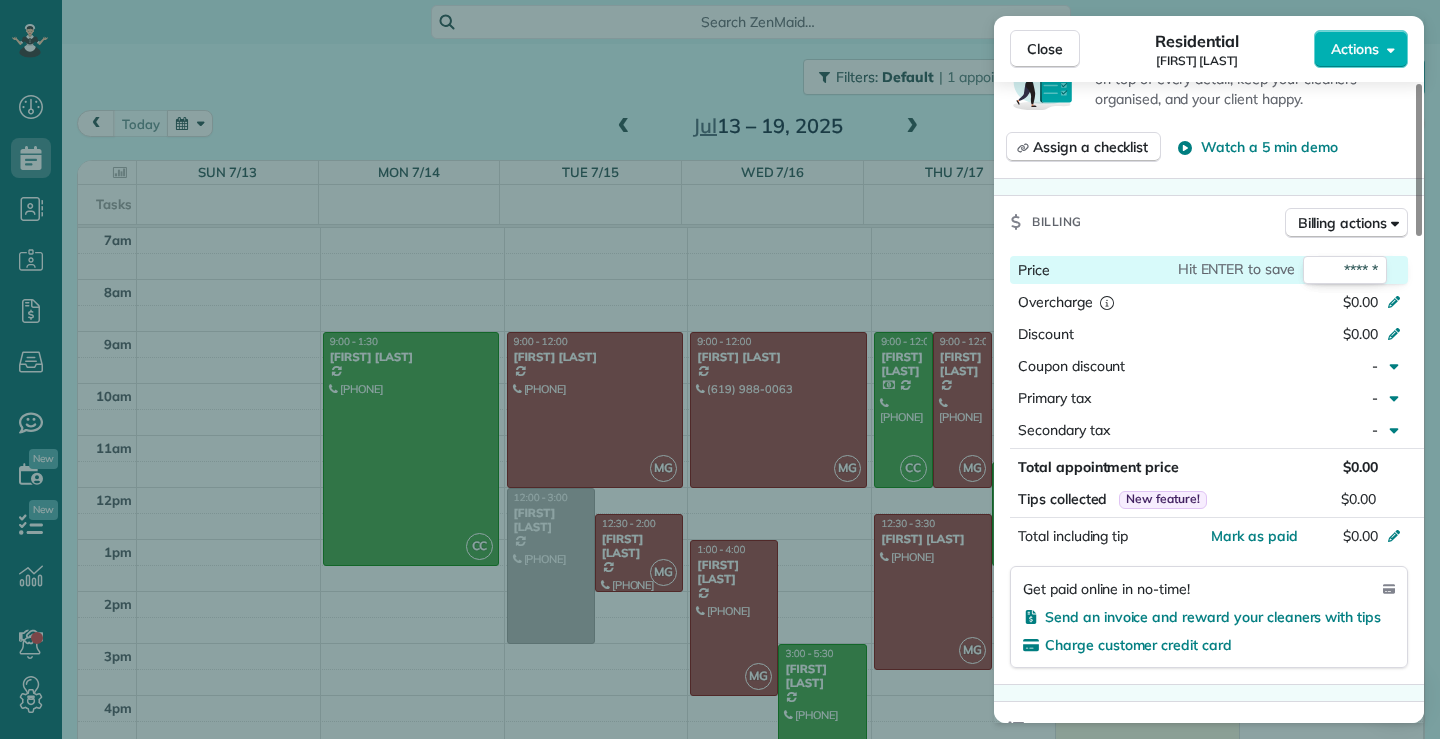 type on "*******" 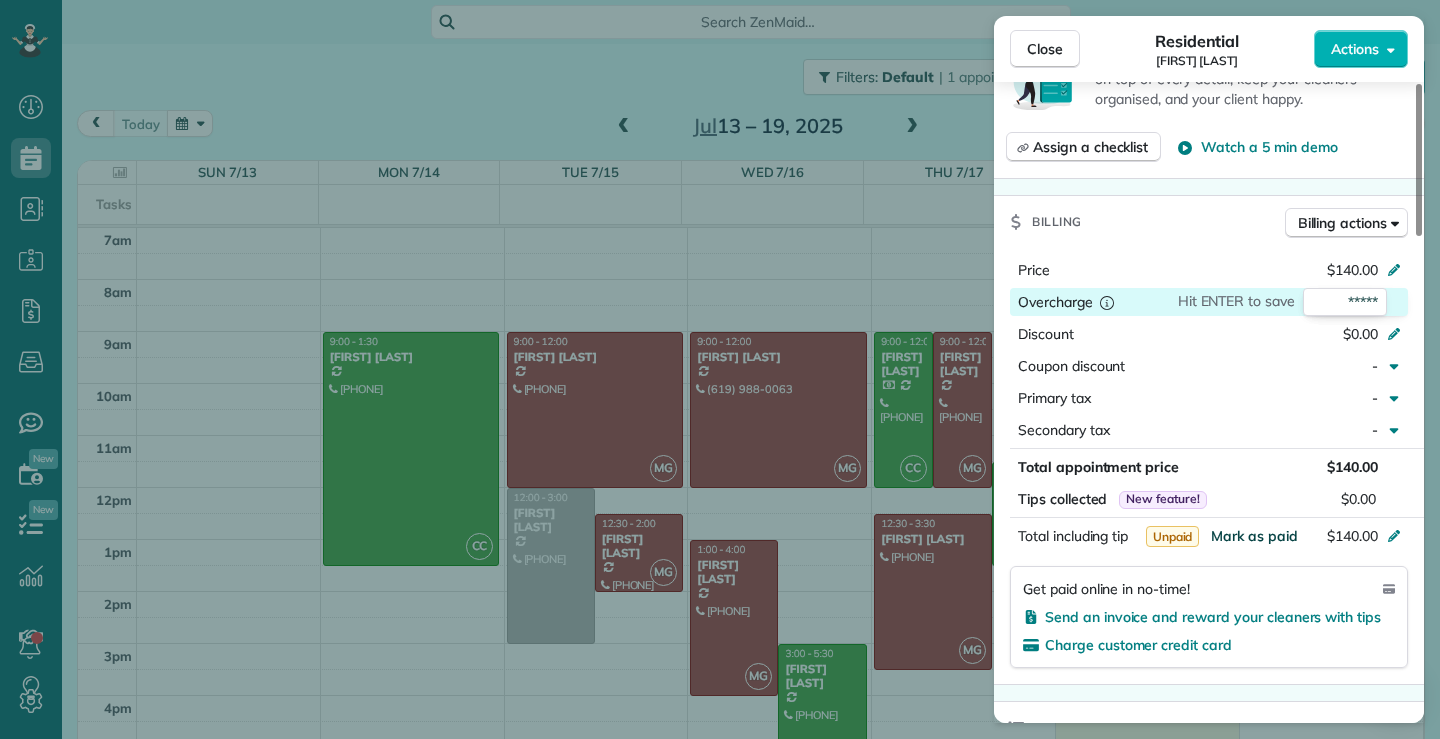 click on "Mark as paid" at bounding box center (1254, 536) 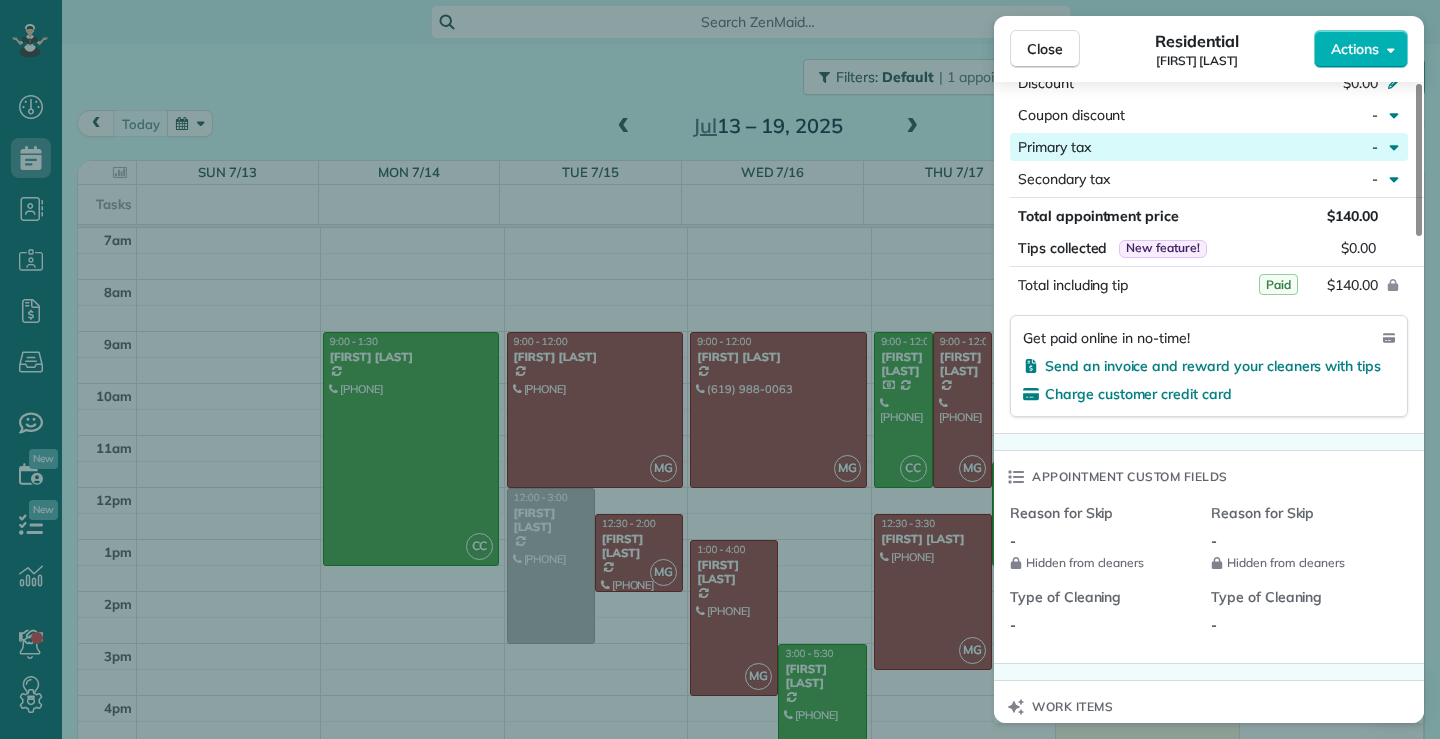 scroll, scrollTop: 1100, scrollLeft: 0, axis: vertical 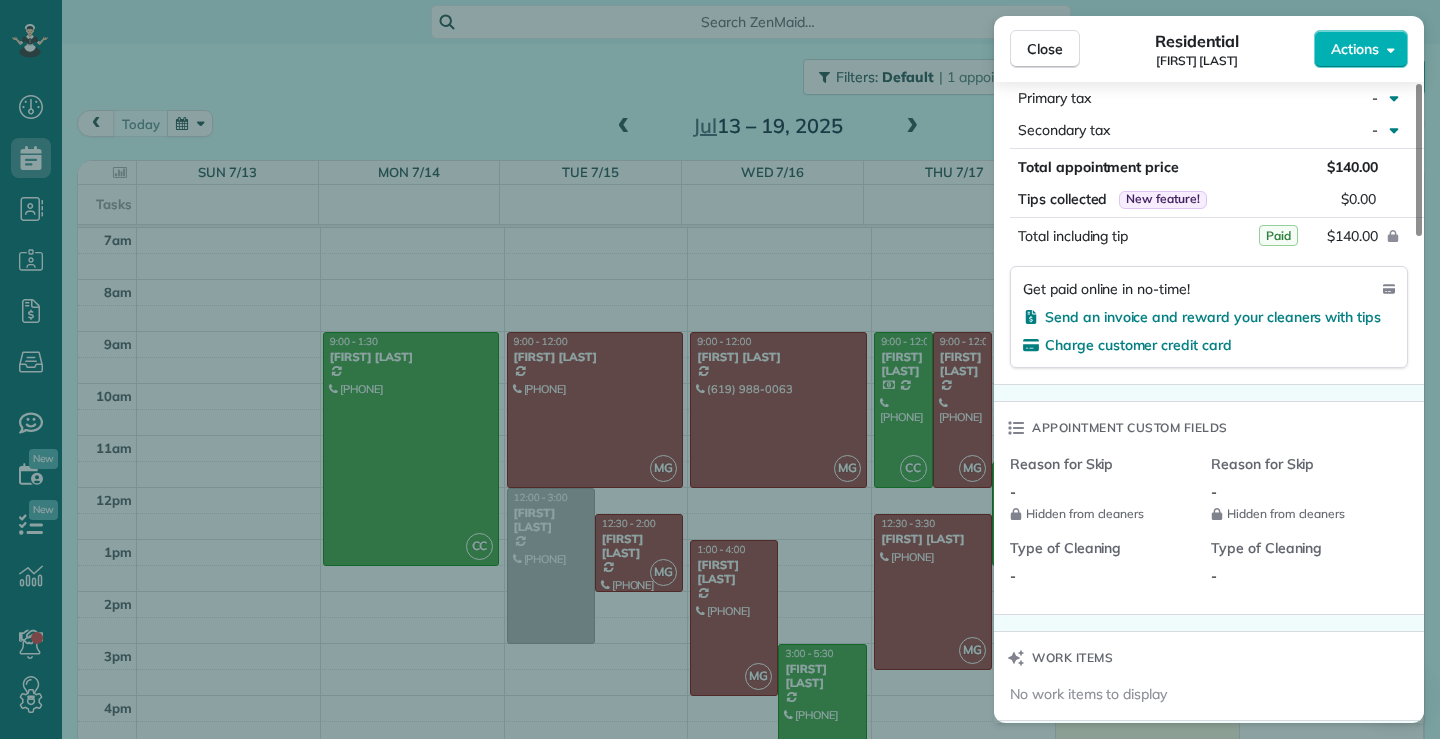 click on "Work items" at bounding box center (1209, 658) 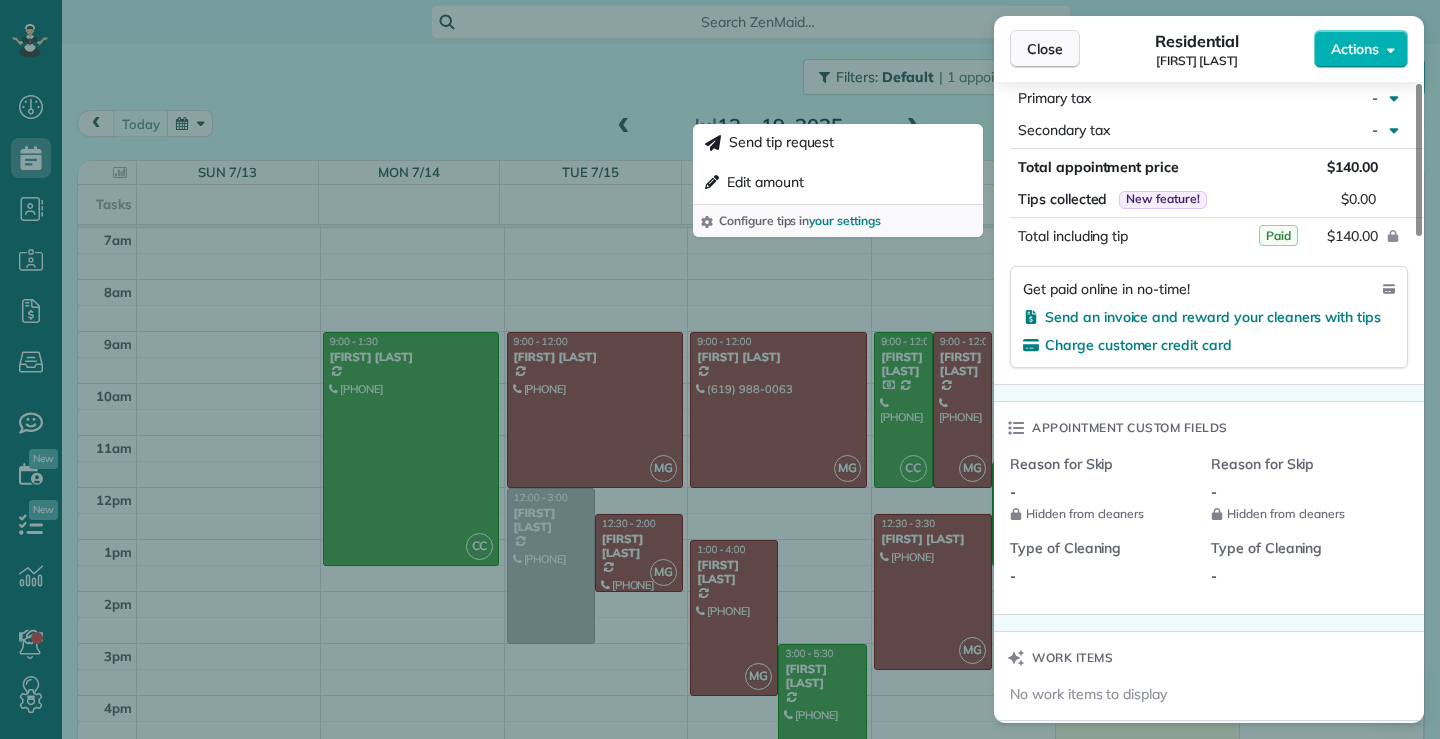 scroll, scrollTop: 1082, scrollLeft: 0, axis: vertical 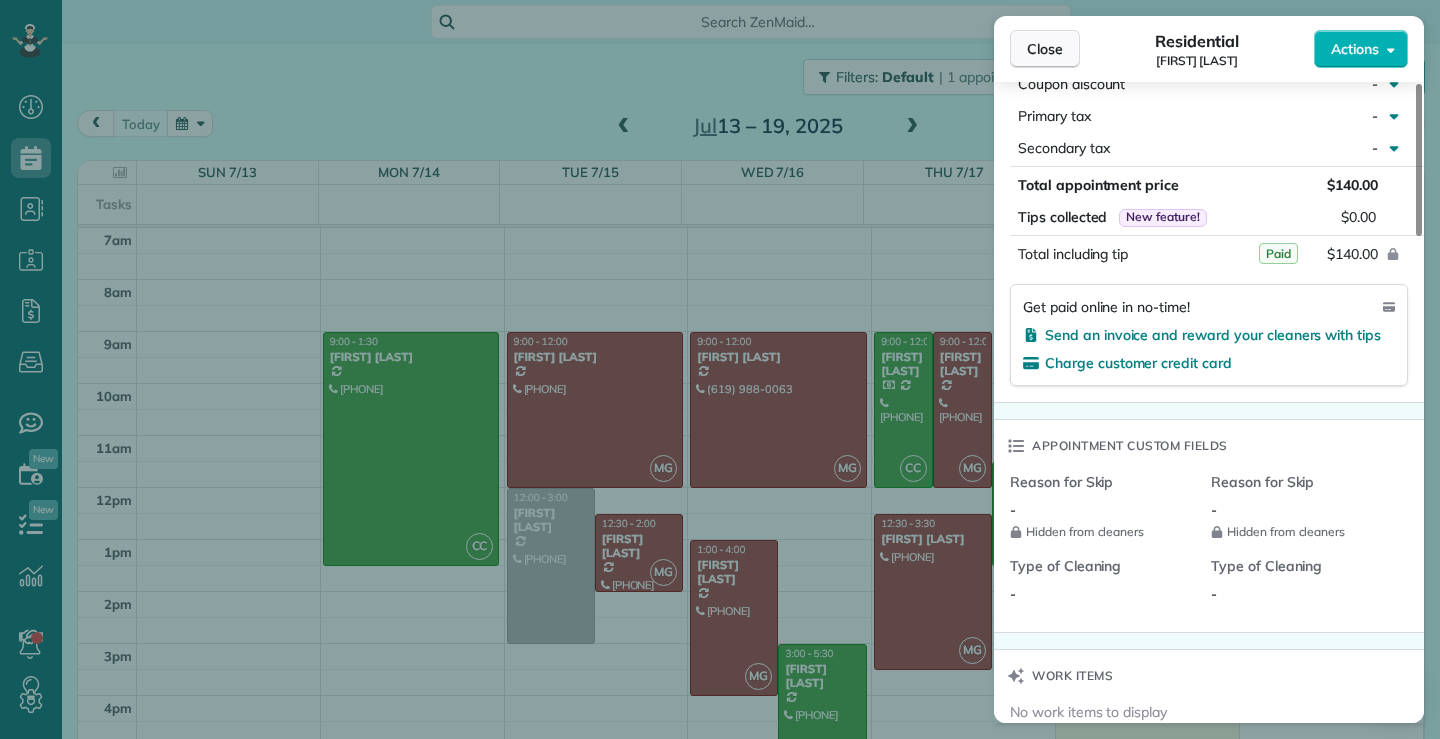 click on "Close" at bounding box center (1045, 49) 